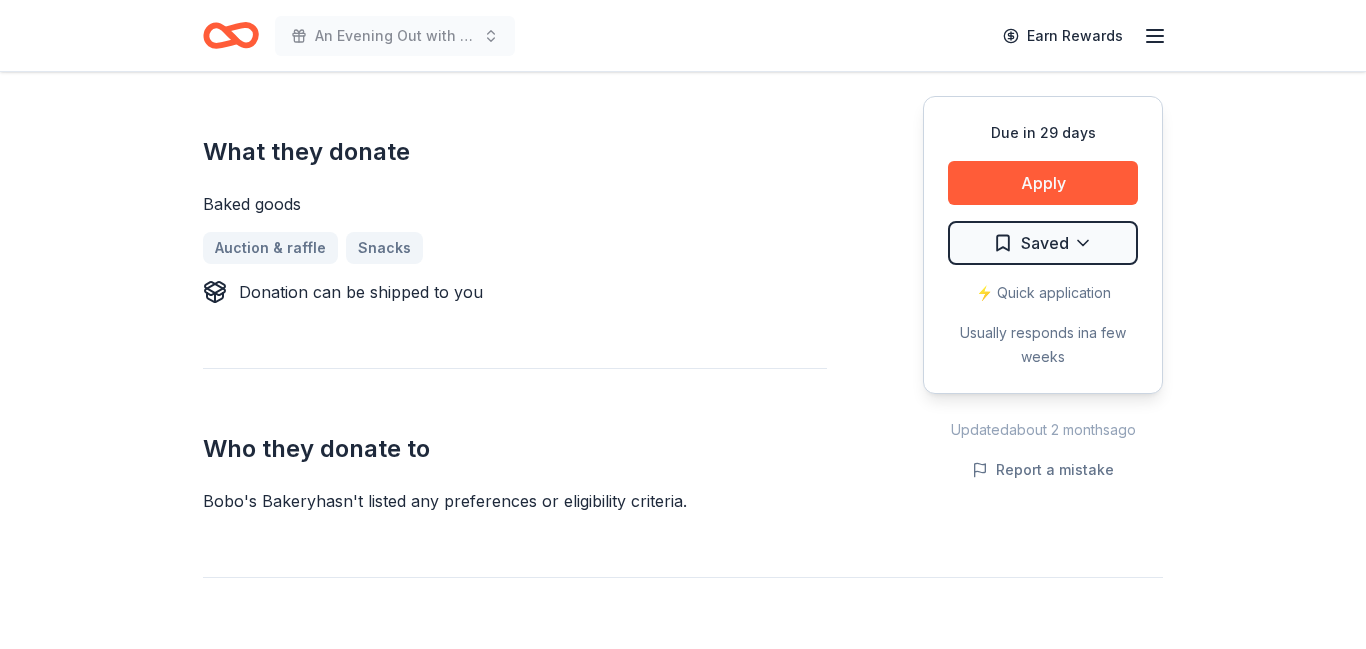 scroll, scrollTop: 783, scrollLeft: 0, axis: vertical 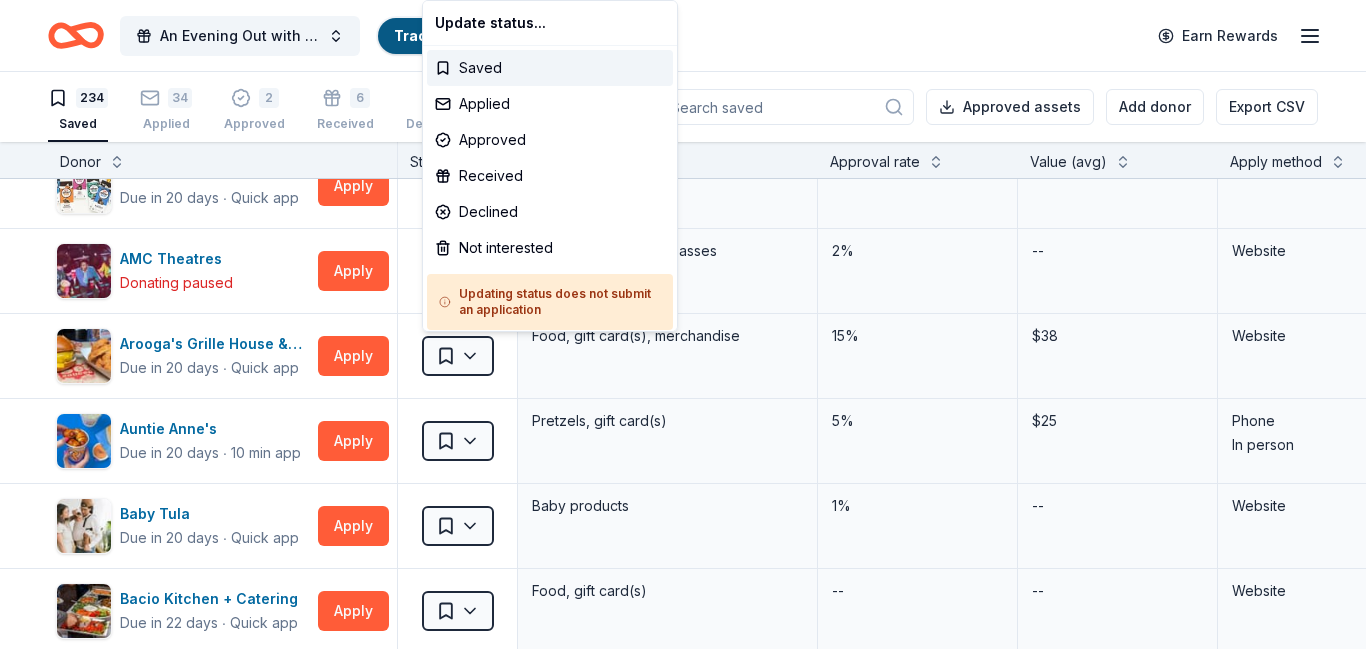 click on "An Evening Out with The Pride Center of NJ Track  · 282 Discover Earn Rewards 234 Saved 34 Applied 2 Approved 6 Received Declined Not interested  Approved assets Add donor Export CSV Donor Status Donation Approval rate Value (avg) Apply method Assignee Notes Abma's Farm Due in 20 days ∙ Quick app Apply Saved Food, gift card(s) 2% -- Website Adidas Due in 20 days ∙ 10 min app Apply Saved Sporting goods, gift card(s) 1% -- Mail Aéropostale Due in 29 days ∙ Quick app Apply Saved Gift card(s), clothing products 0% -- Email Mail Alexis Drake Due in 20 days ∙ Quick app Apply Saved Handbags, jewelry, and accessory product(s), gift certificate(s) 1% $200 Website All Good Due in 20 days ∙ 10 min app Apply Saved Skin care product(s) 1% -- Website AlterEco Chocolates Due in 20 days ∙ Quick app Apply Saved Chocolate products, granola products, gift card(s) 1% -- Email AMC Theatres Donating paused Apply Saved Up to ten (10) movie passes 2% -- Website Arooga's Grille House & Sports Bar Due in 20 days ∙ 15%" at bounding box center [683, 324] 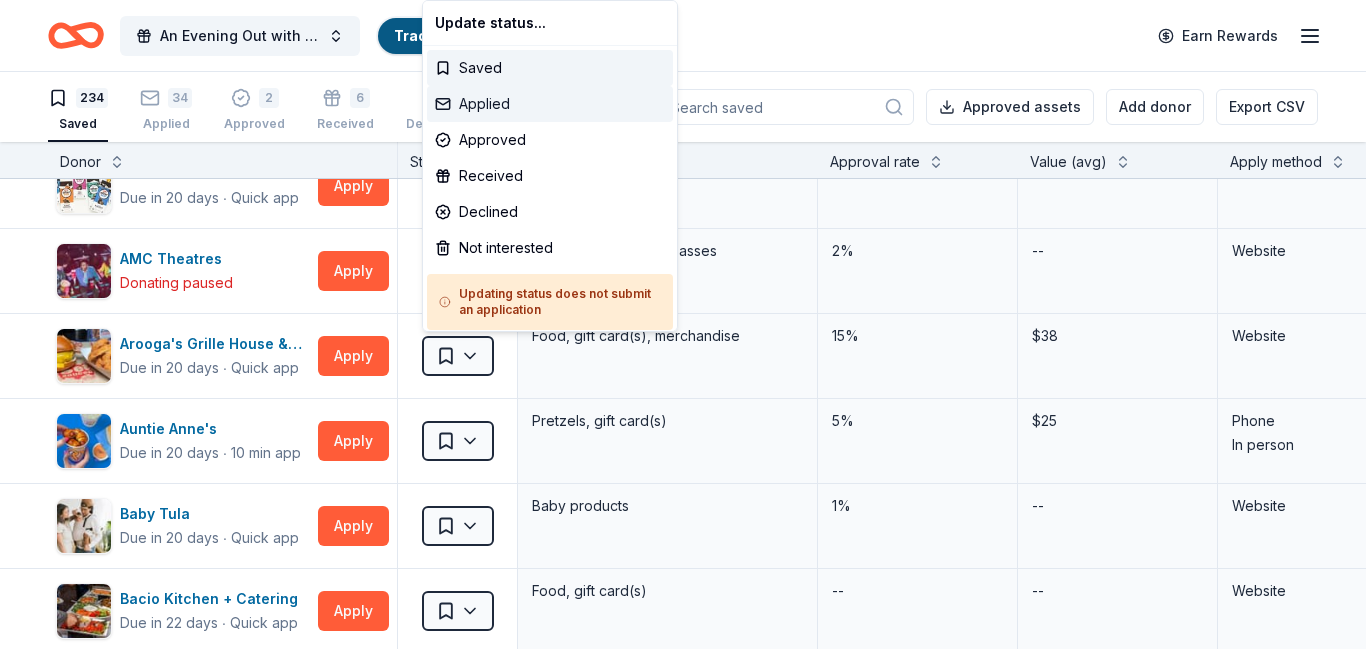 click on "Applied" at bounding box center [550, 104] 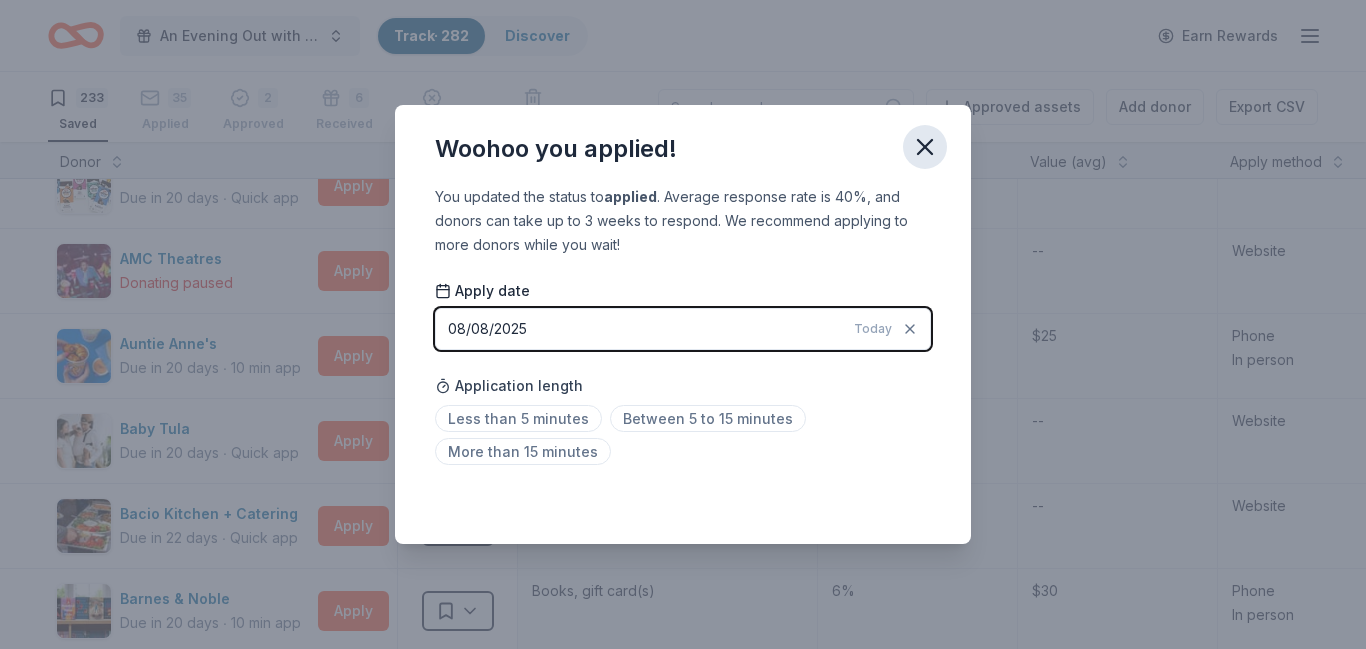 click 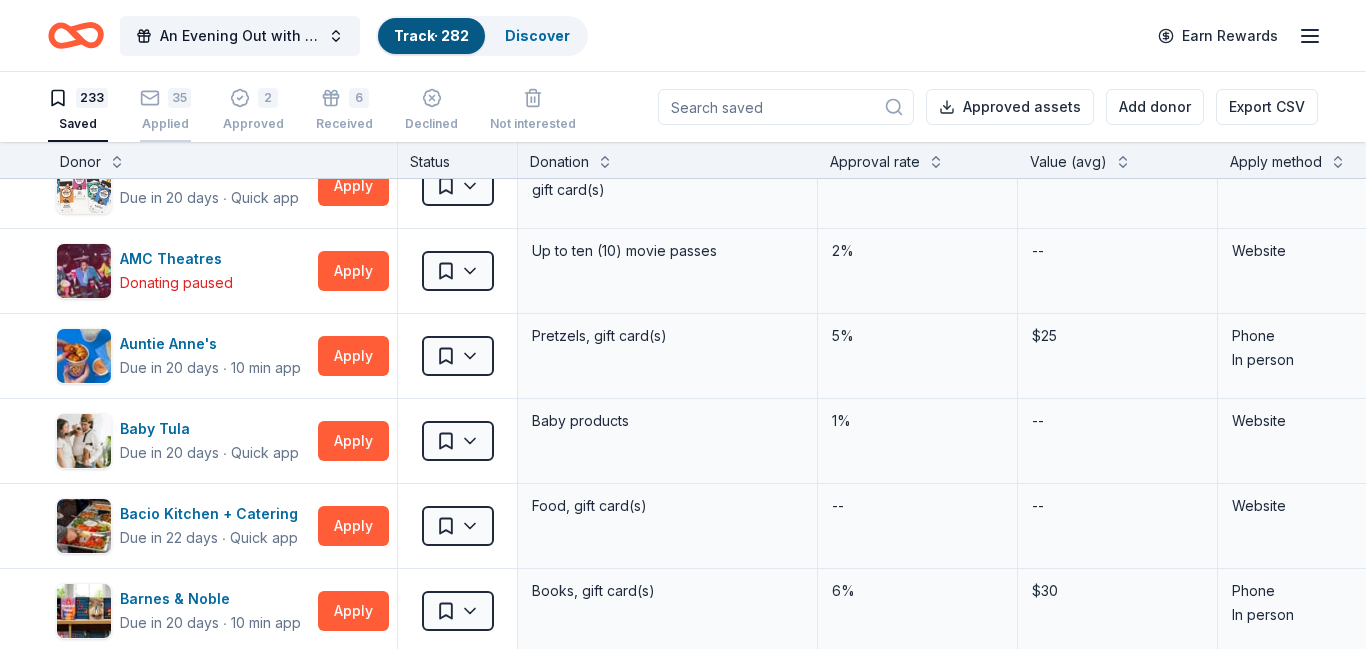 click on "35" at bounding box center [165, 98] 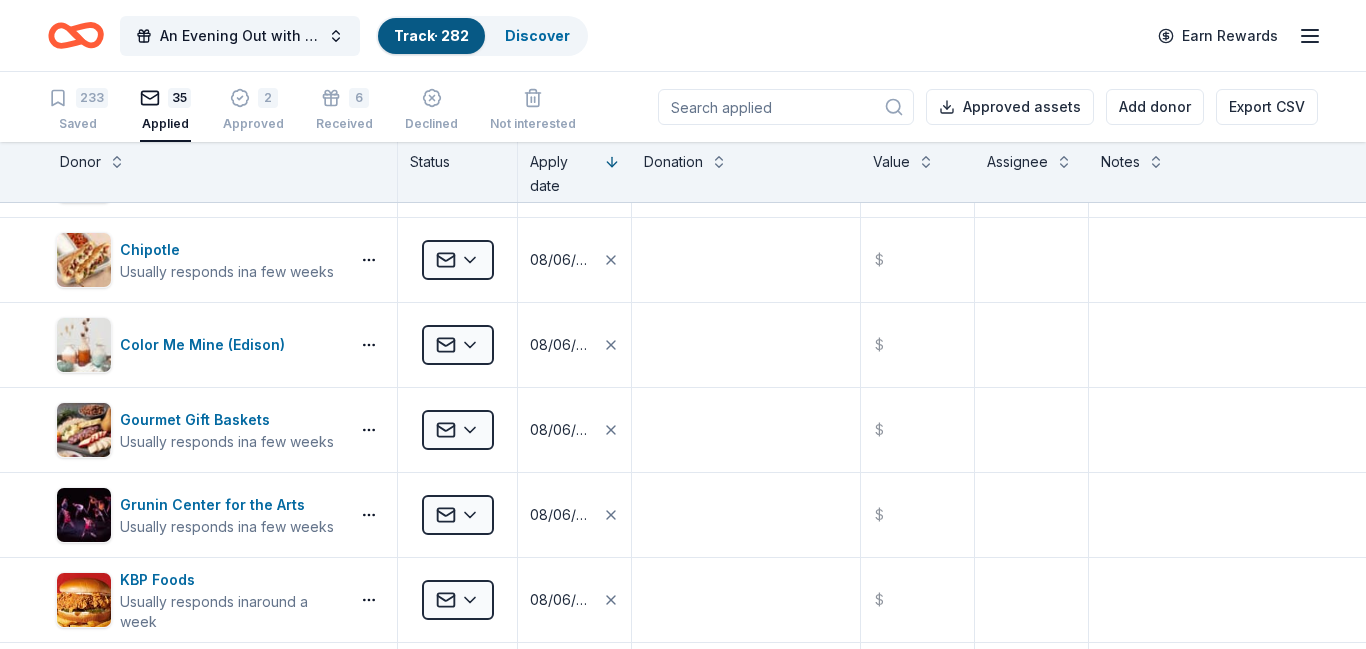 scroll, scrollTop: 324, scrollLeft: 0, axis: vertical 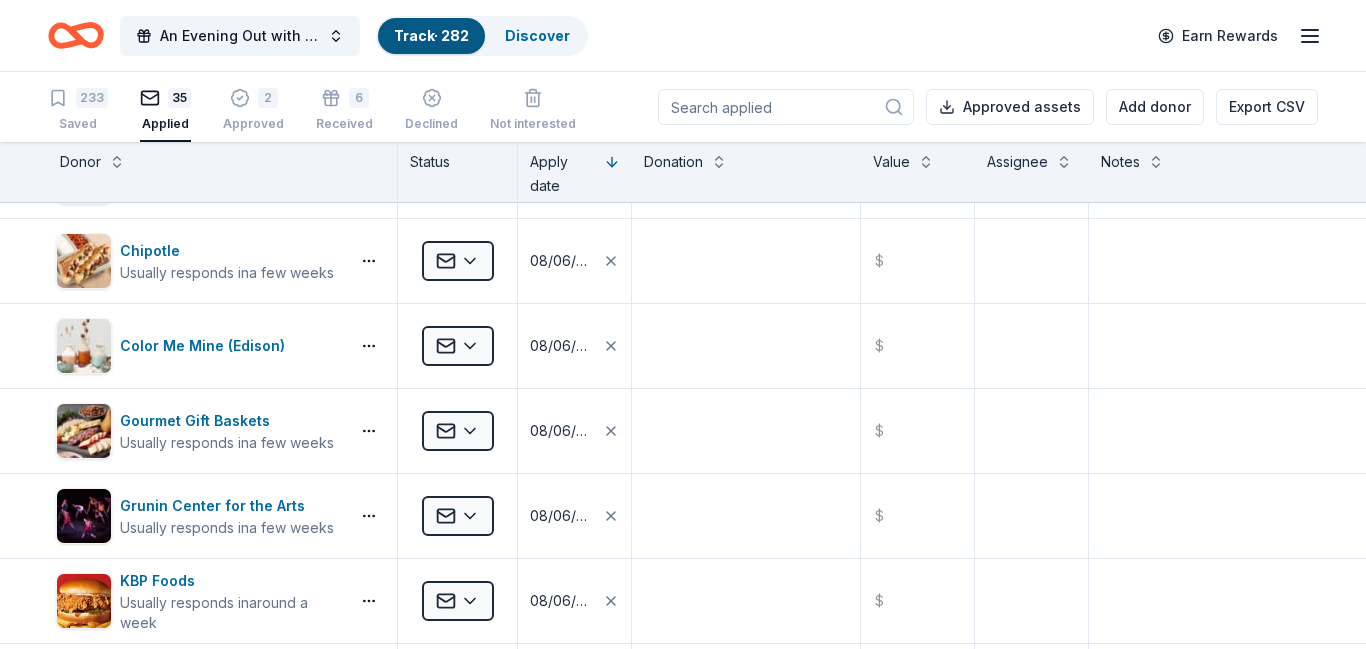 click on "Track  · 282" at bounding box center (431, 35) 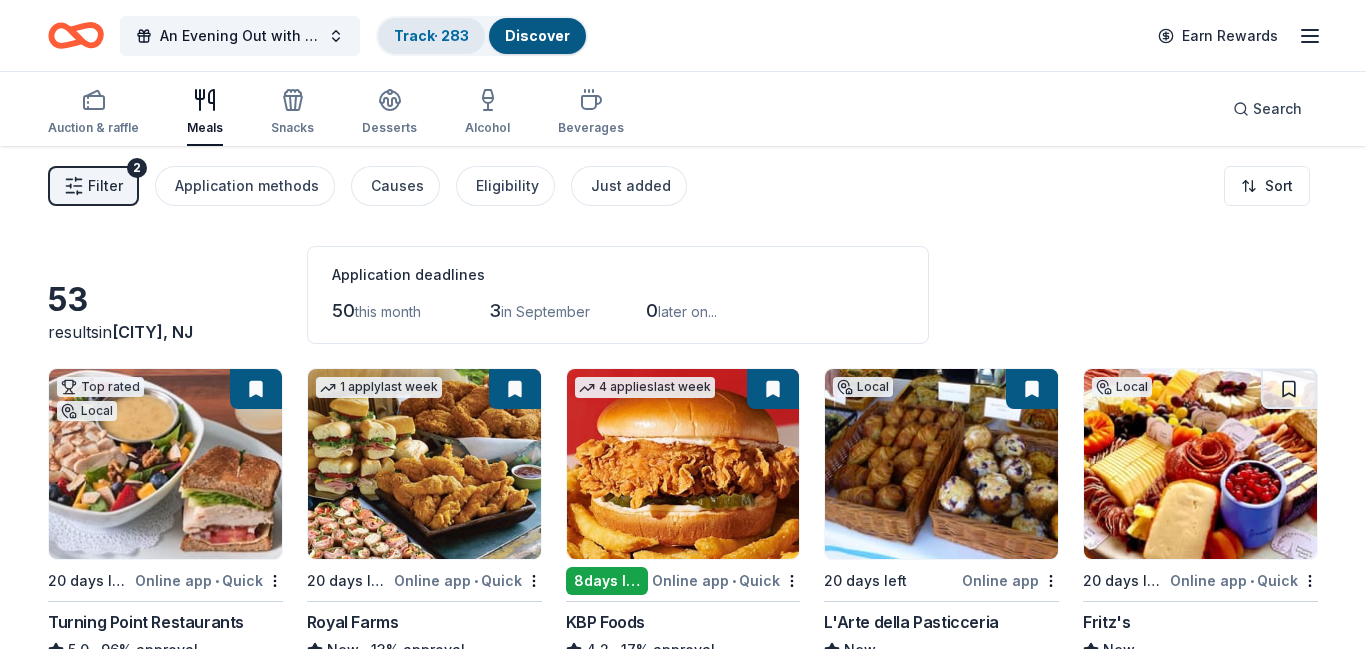 click on "Track  · 283" at bounding box center [431, 35] 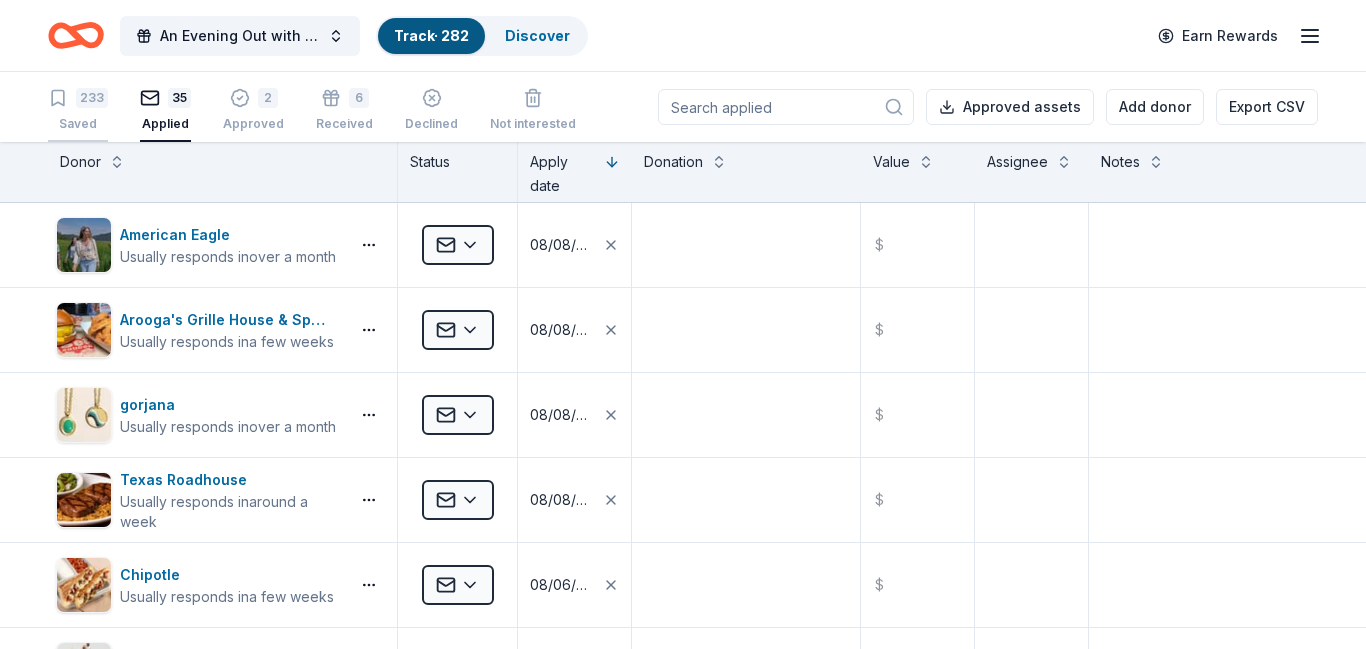 click on "233" at bounding box center (92, 98) 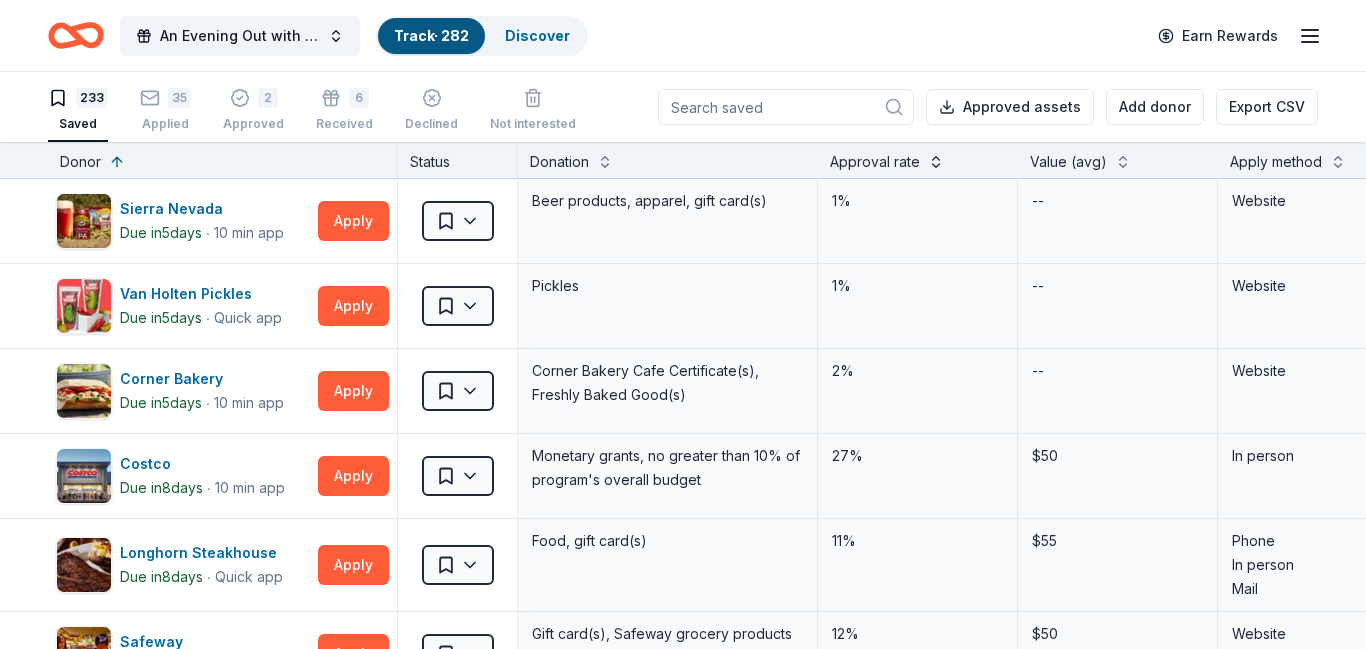 click at bounding box center (936, 160) 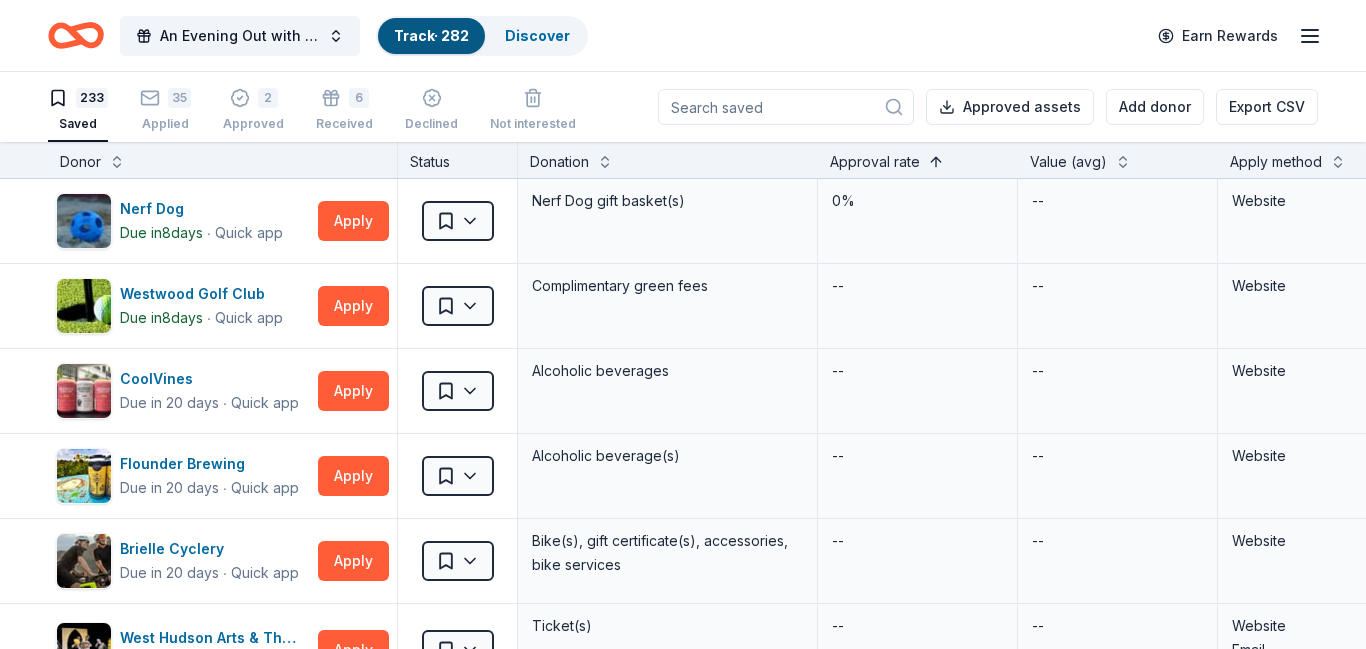 click at bounding box center (936, 160) 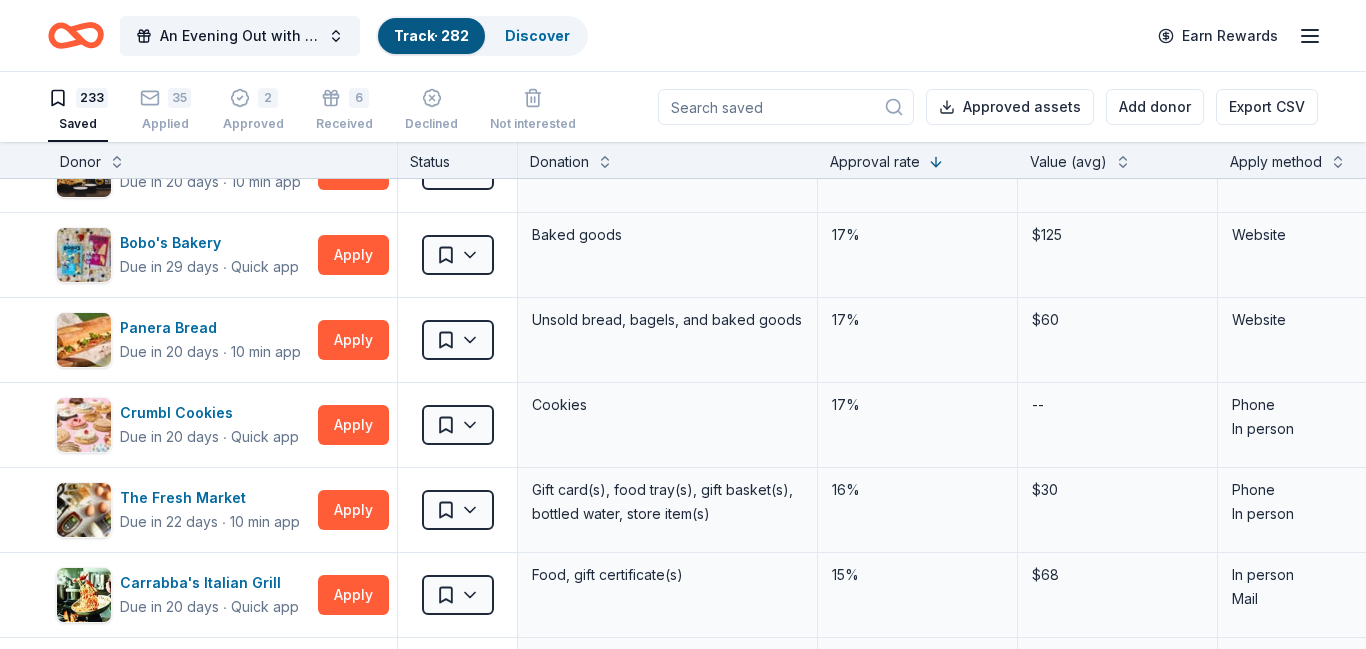 scroll, scrollTop: 1065, scrollLeft: 0, axis: vertical 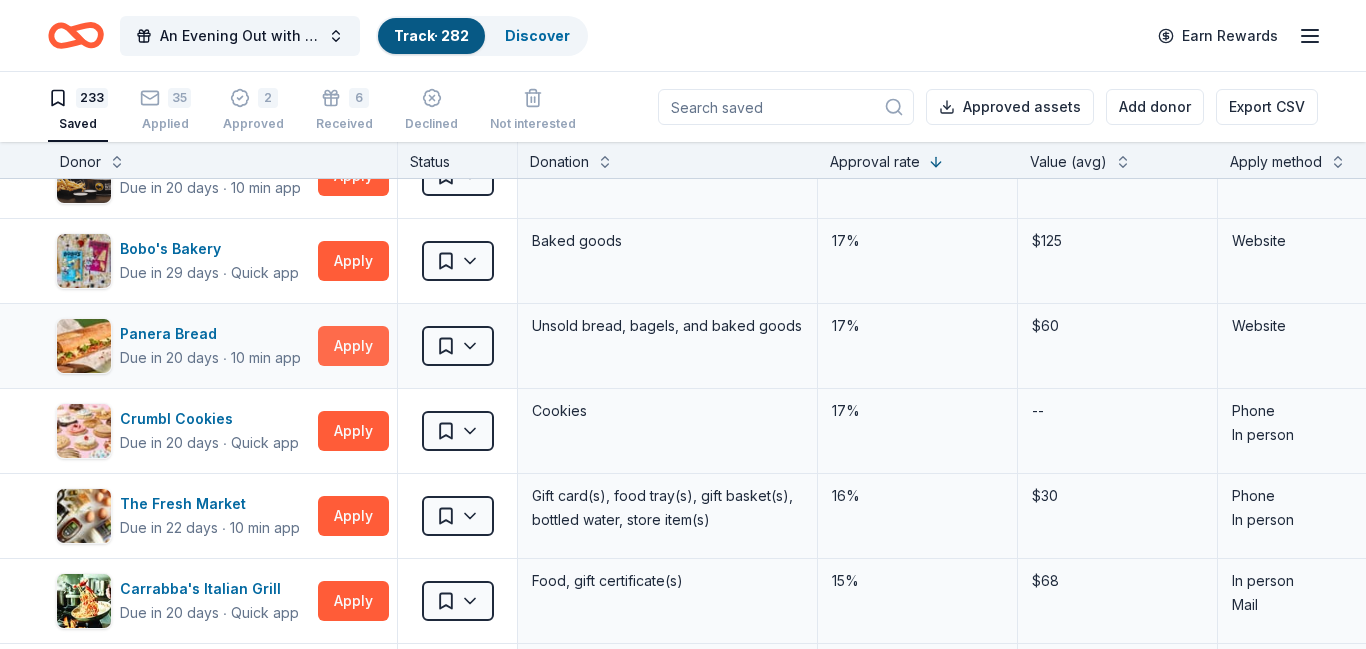 click on "Apply" at bounding box center [353, 346] 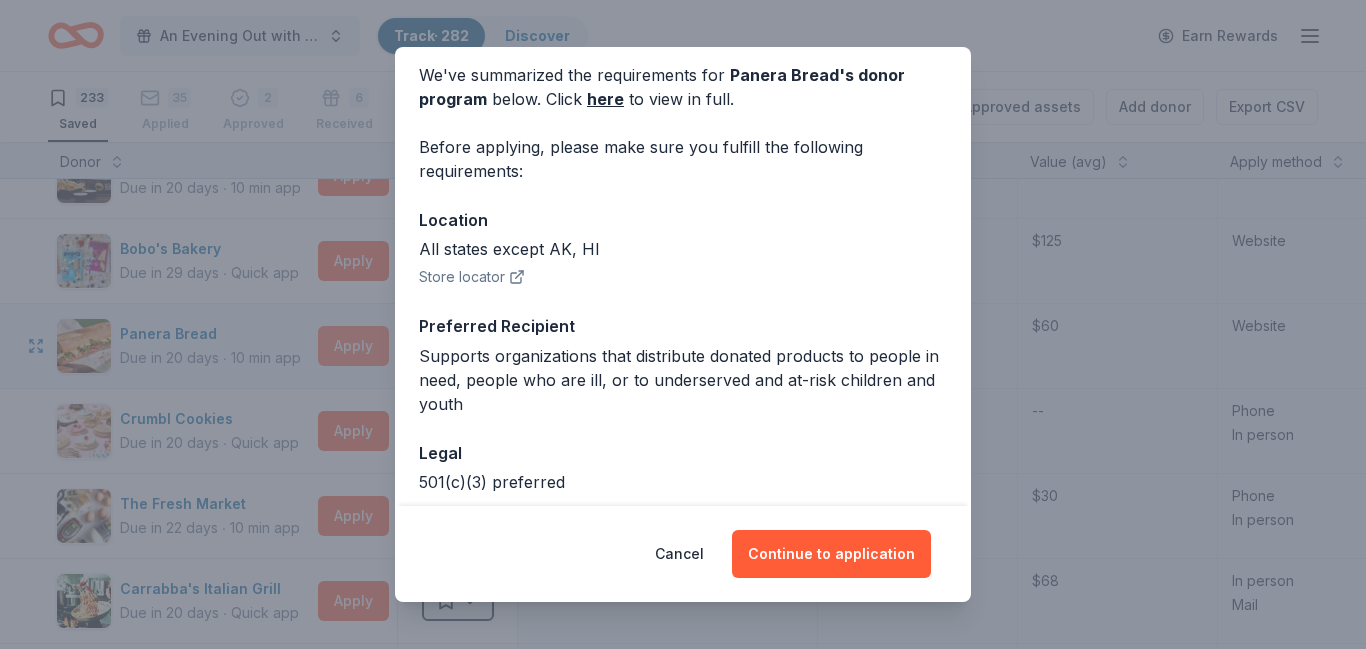 scroll, scrollTop: 0, scrollLeft: 0, axis: both 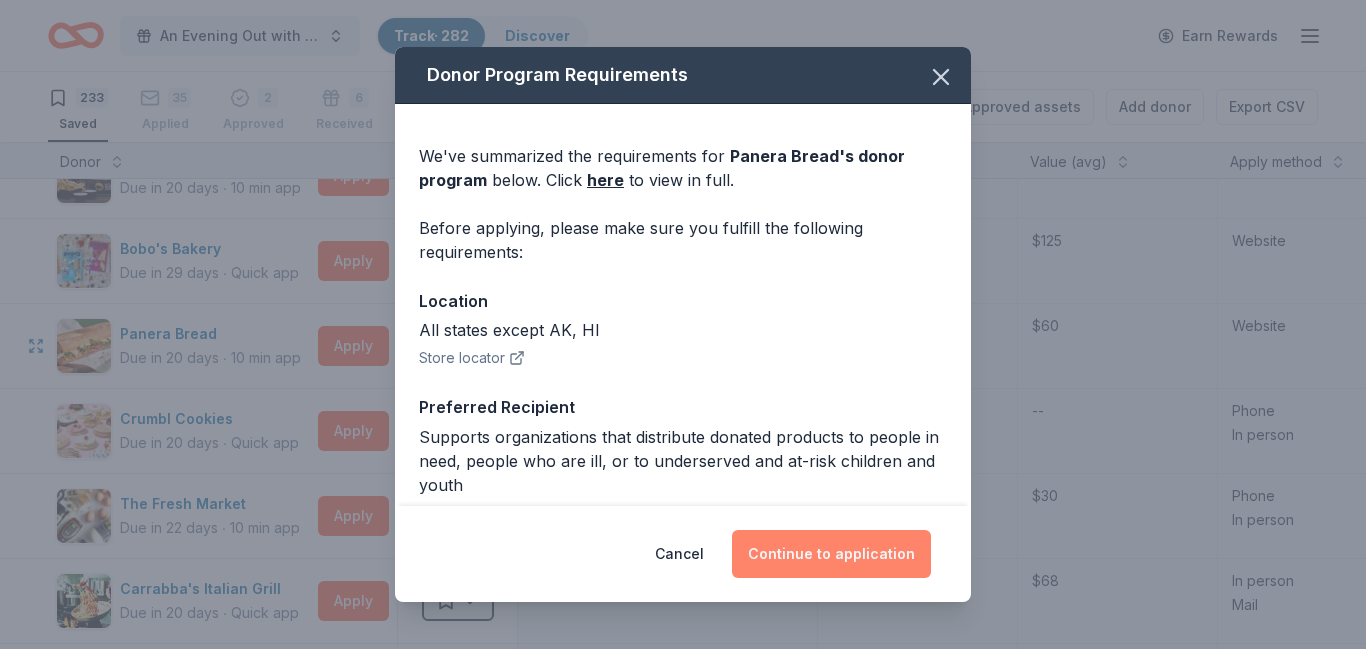 click on "Continue to application" at bounding box center (831, 554) 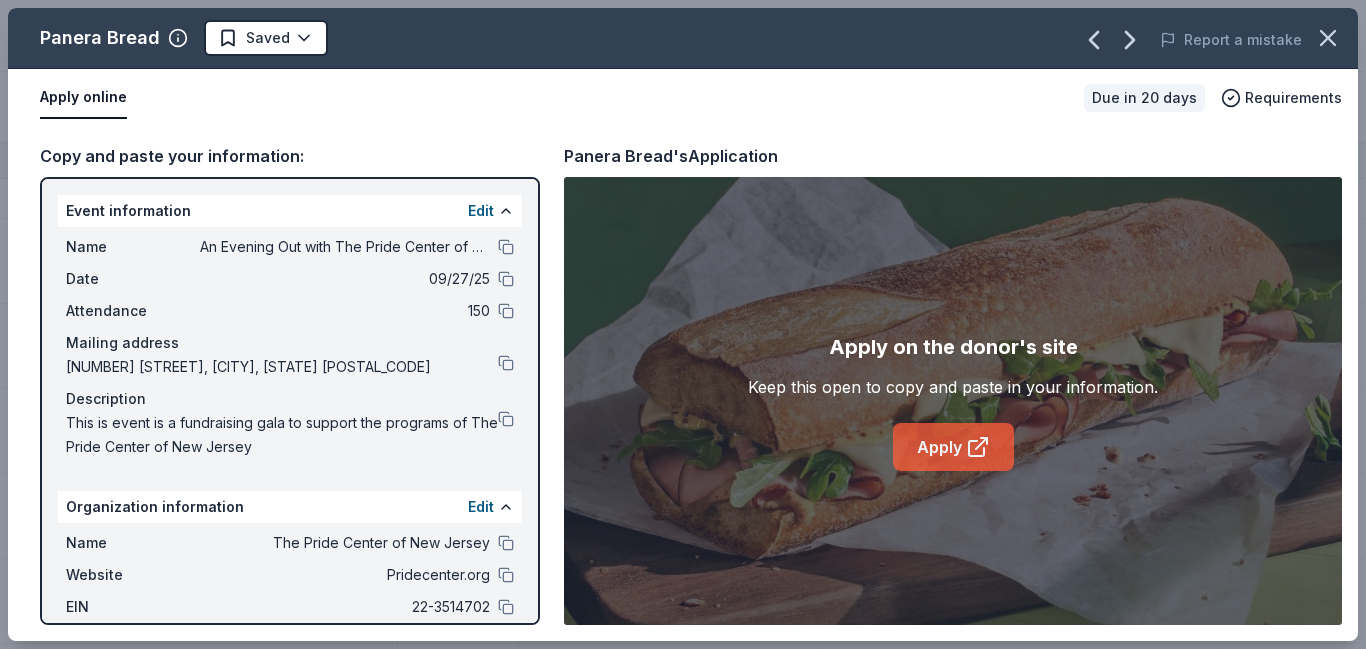 click on "Apply" at bounding box center [953, 447] 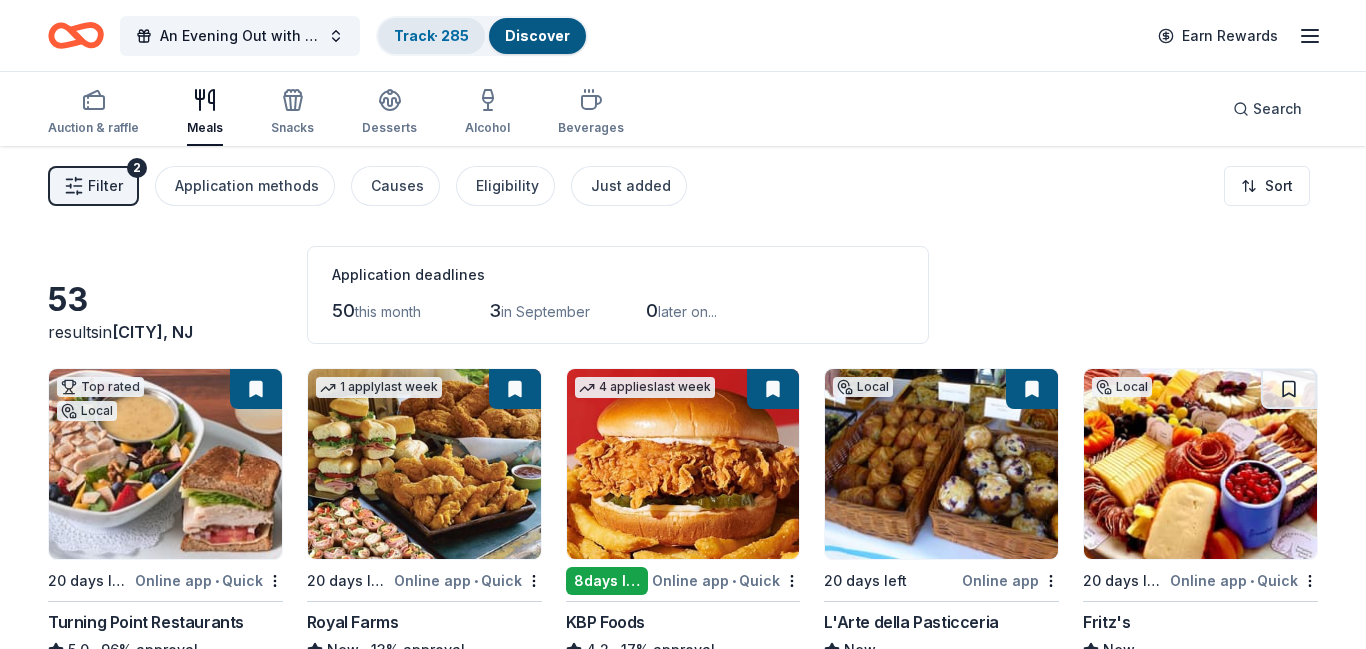 click on "Track  · 285" at bounding box center (431, 36) 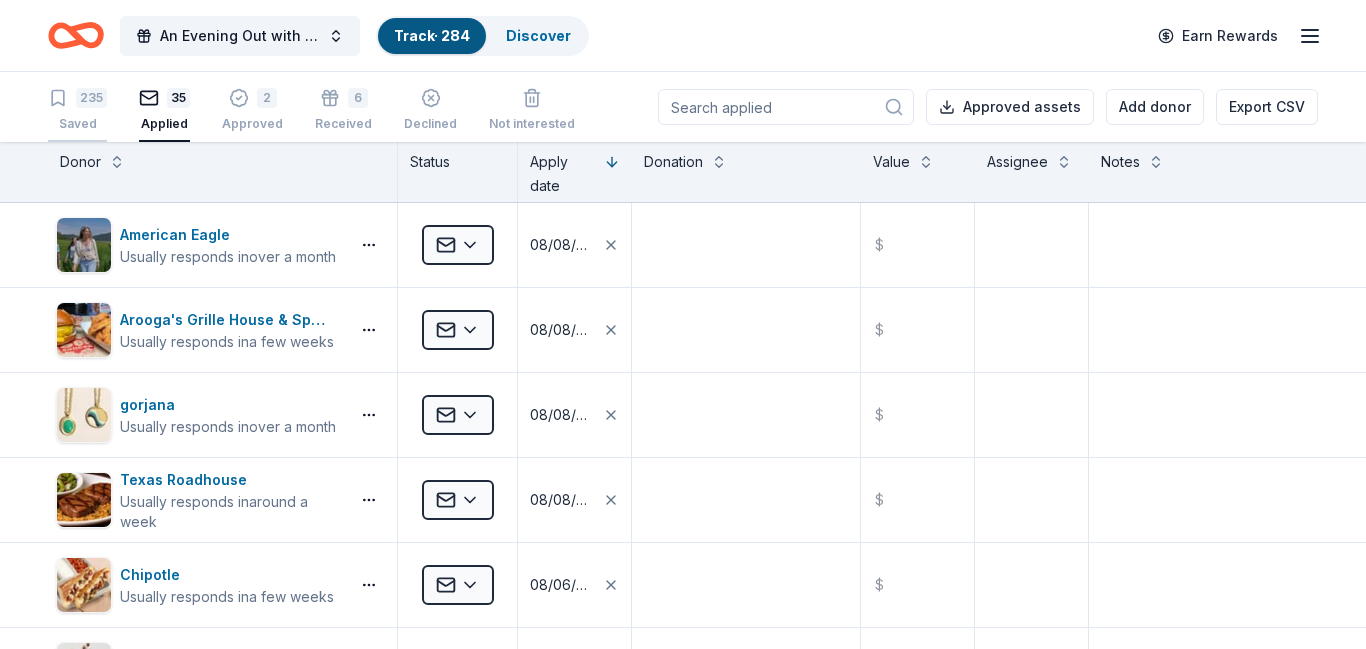 click on "Saved" at bounding box center [77, 124] 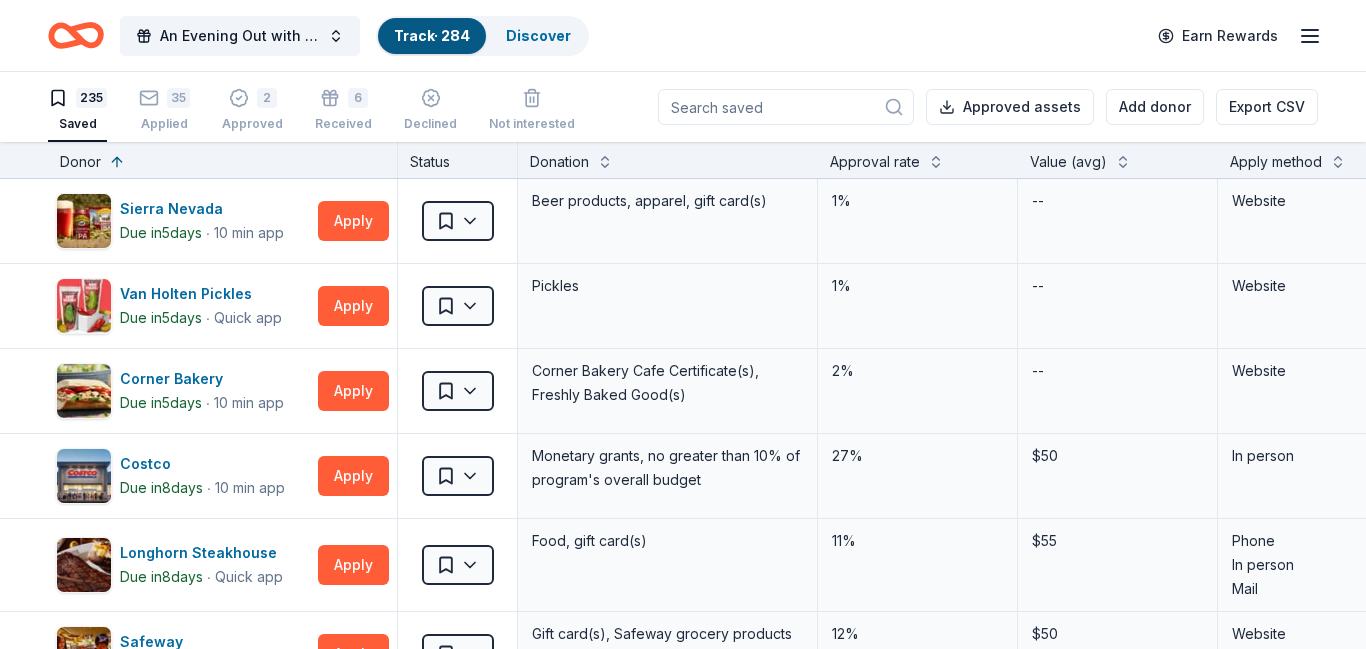 click at bounding box center [936, 160] 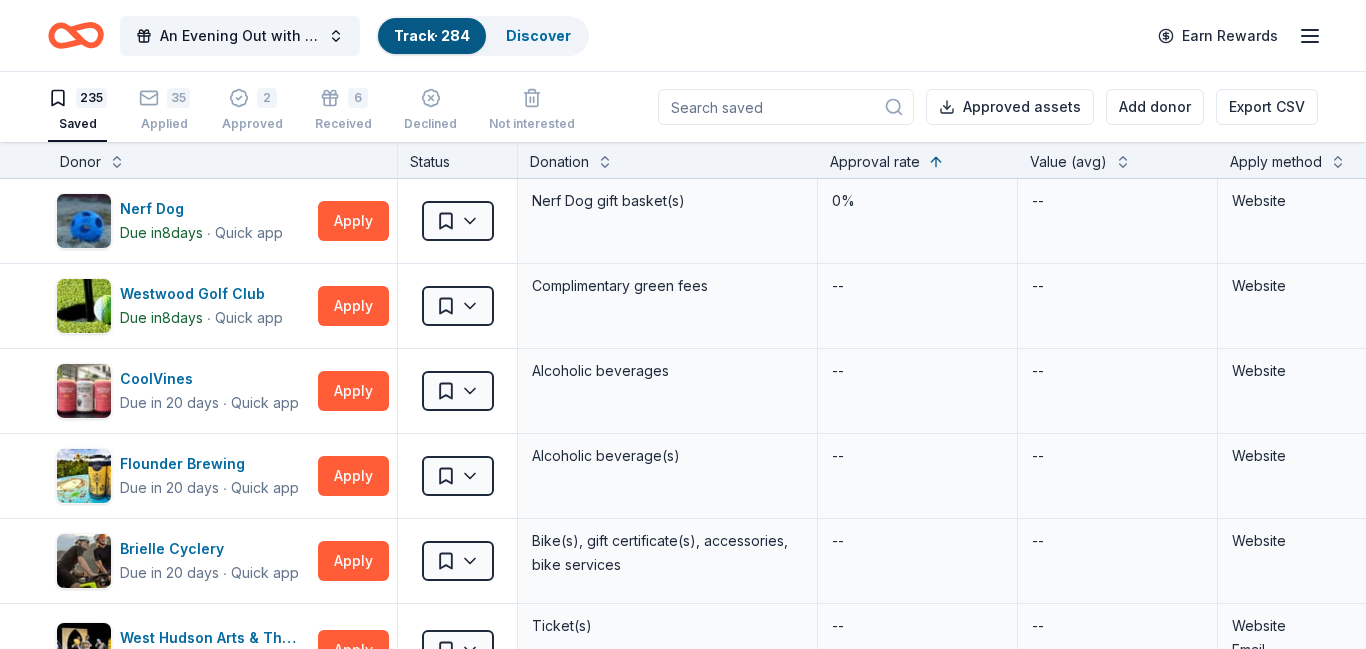 click on "Approval rate" at bounding box center (875, 162) 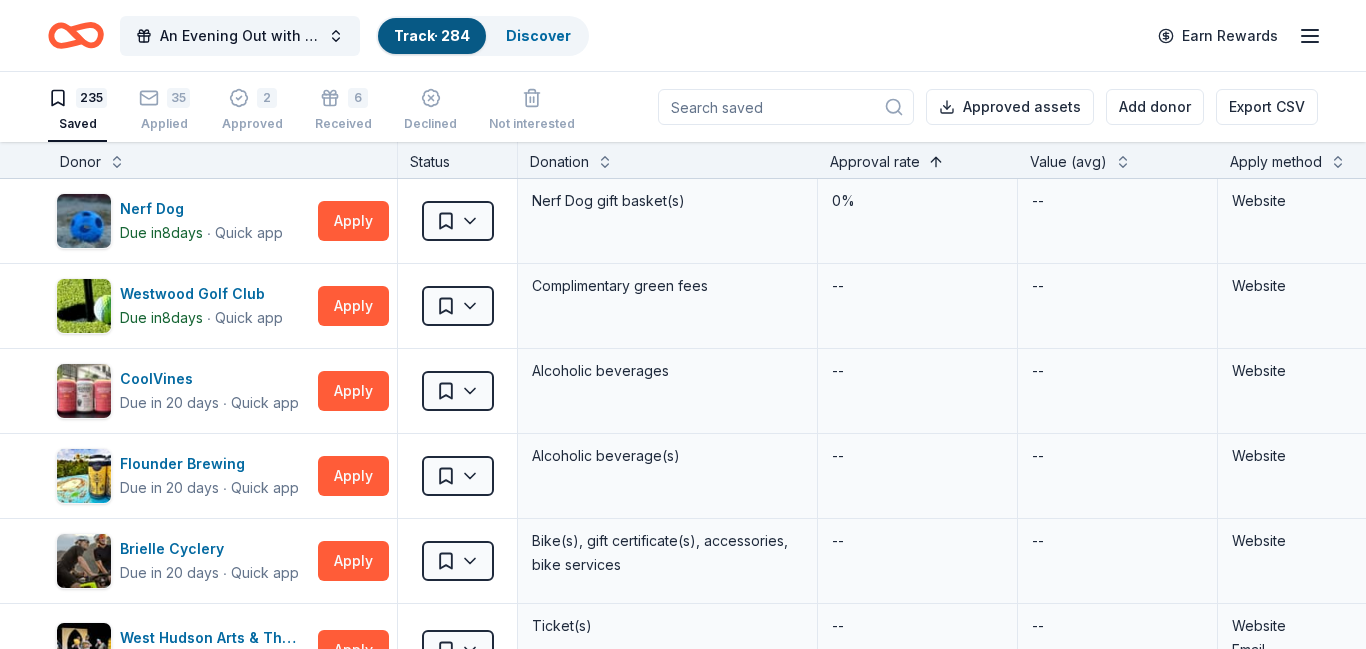 click at bounding box center [936, 160] 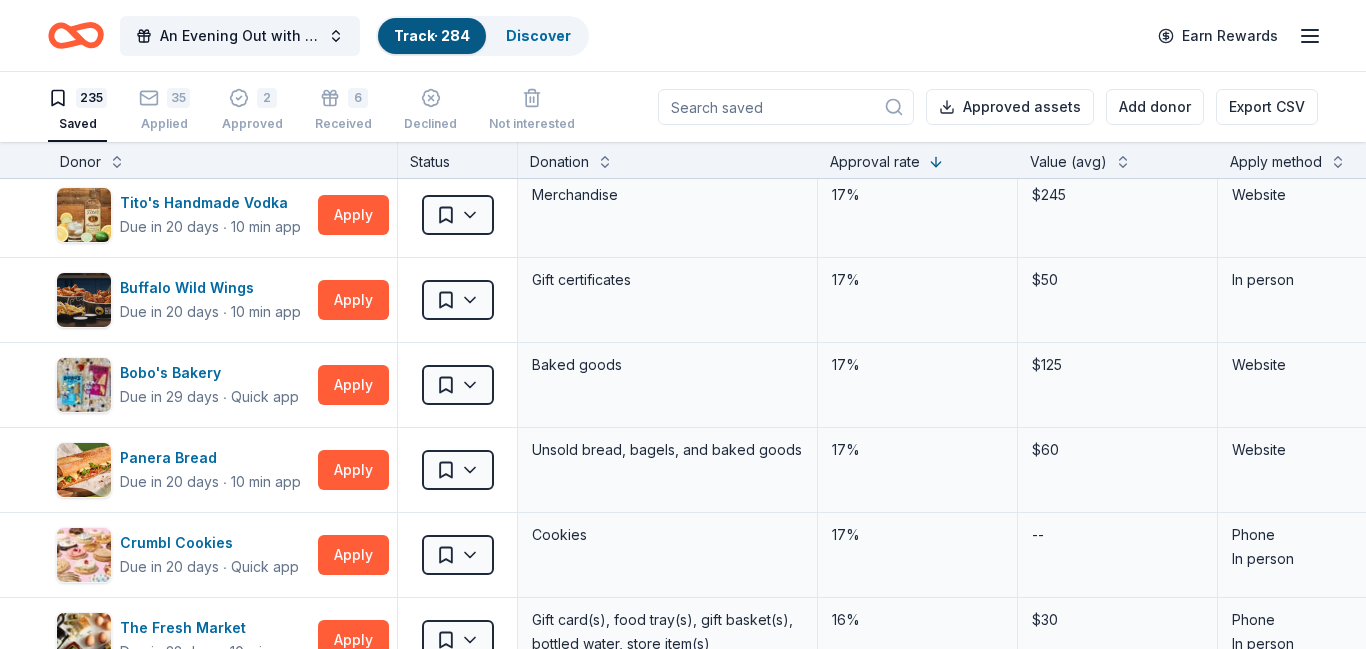 scroll, scrollTop: 946, scrollLeft: 0, axis: vertical 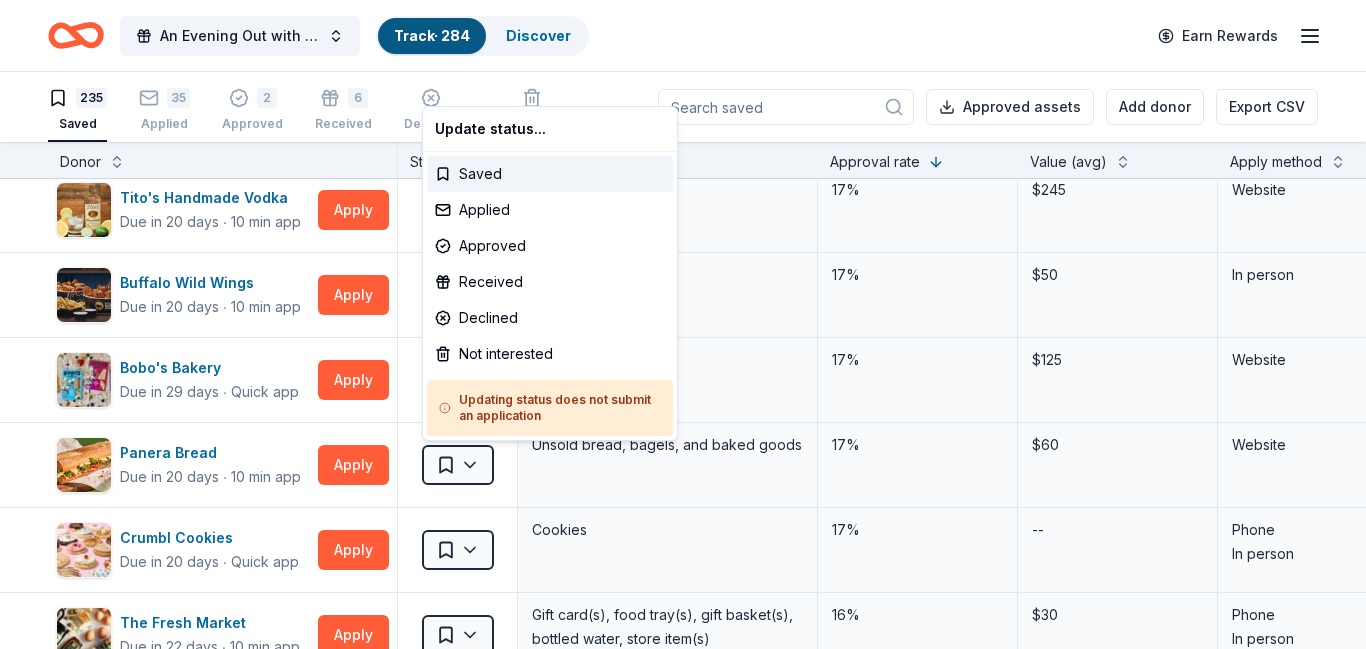click on "An Evening Out with The Pride Center of NJ Track  · 284 Discover Earn Rewards 235 Saved 35 Applied 2 Approved 6 Received Declined Not interested  Approved assets Add donor Export CSV Donor Status Donation Approval rate Value (avg) Apply method Assignee Notes Nothing Bundt Cakes Due in 20 days ∙ Quick app Apply Saved Donation depends on request 35% -- Phone In person Trader Joe's Due in 29 days ∙ 10 min app Apply Saved Food, beverage product(s), gift card(s) 35% -- In person Dave and Busters Due in 20 days ∙ 10 min app Apply Saved Gift card(s) 28% $60 Phone In person in person -on list freehold Weis Markets Due in 36 days ∙ 10 min app Apply Saved Donation depends on request 27% $50 Website Costco Due in  8  days ∙ 10 min app Apply Saved Monetary grants, no greater than 10% of program's overall budget  27% $50 In person Cheesecake Factory Due in 20 days ∙ 10 min app Apply Saved Gift Card(s)  24% -- In person Benihana Due in 20 days ∙ 10 min app Apply Saved Gift certificate(s) 22% -- Mail ∙ 20%" at bounding box center [683, 324] 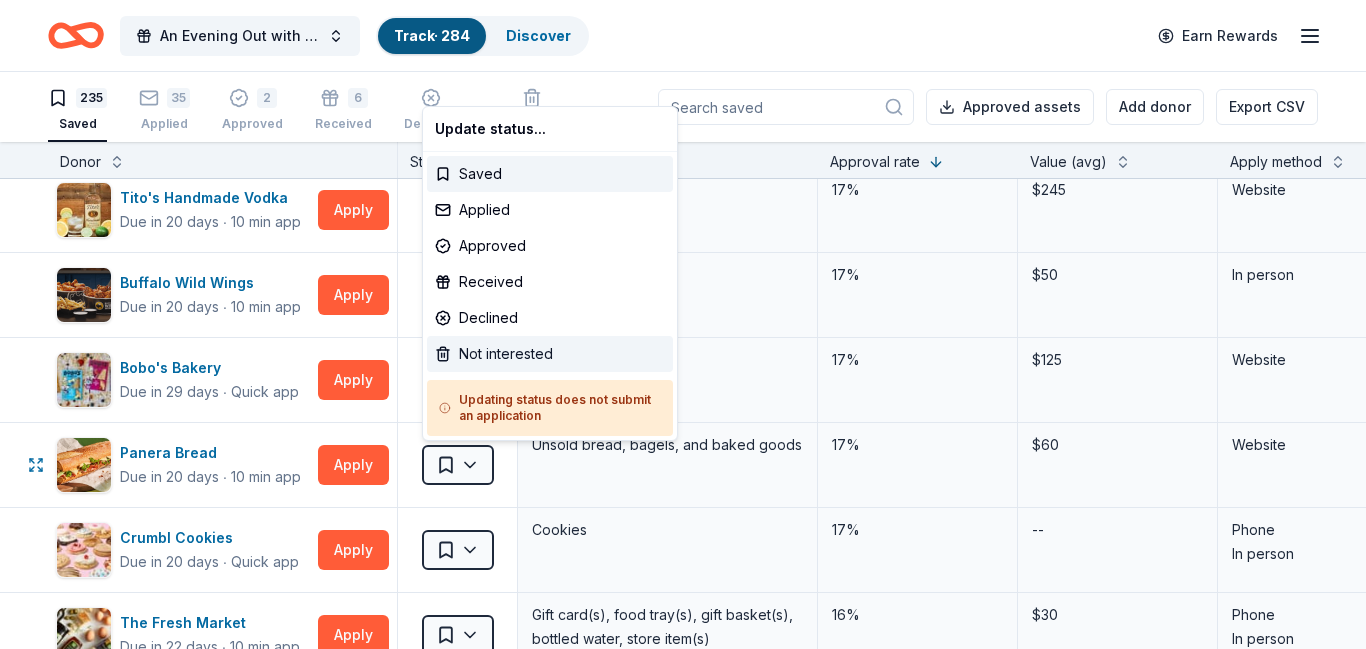 click on "Not interested" at bounding box center (550, 354) 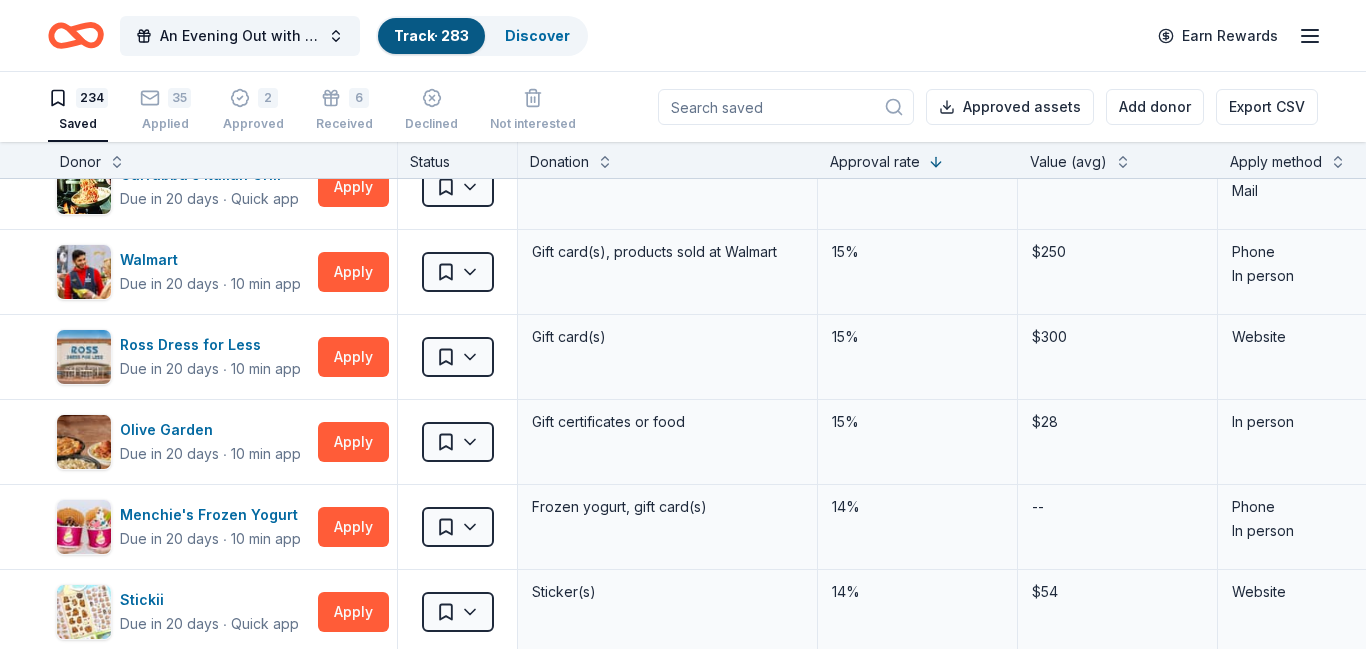 scroll, scrollTop: 1370, scrollLeft: 0, axis: vertical 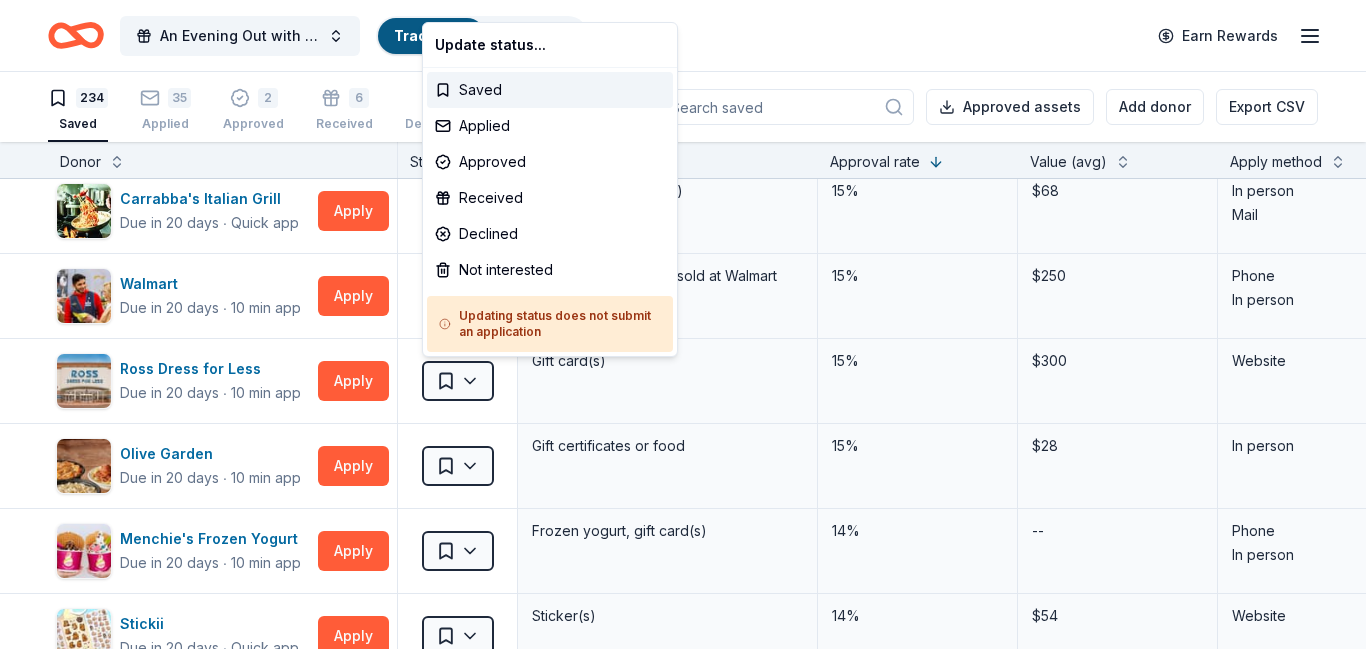 click on "An Evening Out with The Pride Center of NJ Track  · 283 Discover Earn Rewards 234 Saved 35 Applied 2 Approved 6 Received Declined Not interested  Approved assets Add donor Export CSV Donor Status Donation Approval rate Value (avg) Apply method Assignee Notes Nothing Bundt Cakes Due in 20 days ∙ Quick app Apply Saved Donation depends on request 35% -- Phone In person Trader Joe's Due in 29 days ∙ 10 min app Apply Saved Food, beverage product(s), gift card(s) 35% -- In person Dave and Busters Due in 20 days ∙ 10 min app Apply Saved Gift card(s) 28% $60 Phone In person in person -on list freehold Weis Markets Due in 36 days ∙ 10 min app Apply Saved Donation depends on request 27% $50 Website Costco Due in  8  days ∙ 10 min app Apply Saved Monetary grants, no greater than 10% of program's overall budget  27% $50 In person Cheesecake Factory Due in 20 days ∙ 10 min app Apply Saved Gift Card(s)  24% -- In person Benihana Due in 20 days ∙ 10 min app Apply Saved Gift certificate(s) 22% -- Mail ∙ 20%" at bounding box center [683, 324] 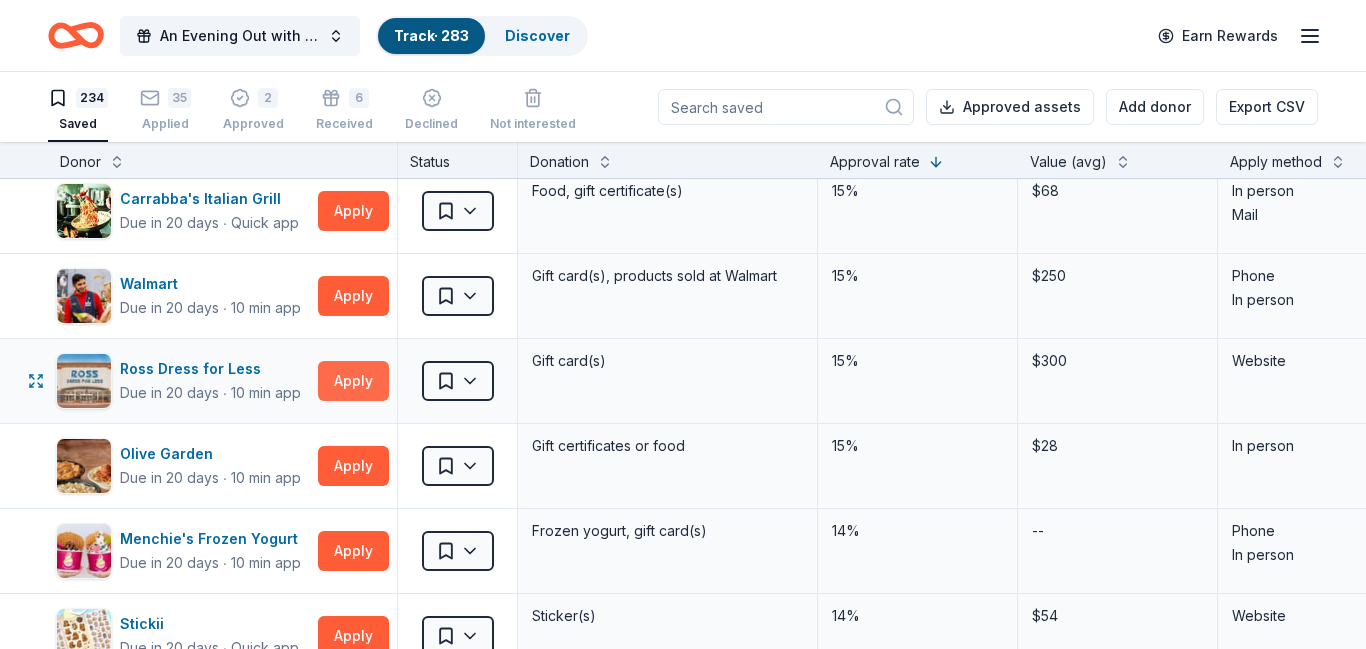 click on "Apply" at bounding box center [353, 381] 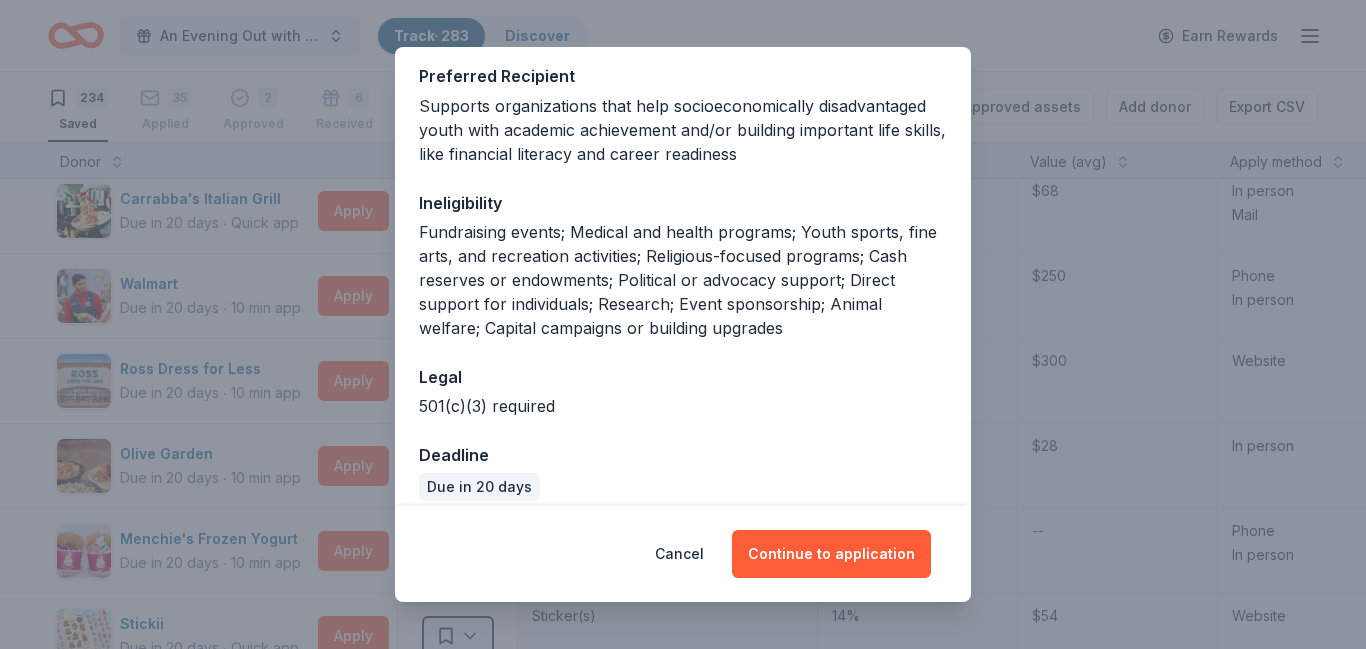 scroll, scrollTop: 319, scrollLeft: 0, axis: vertical 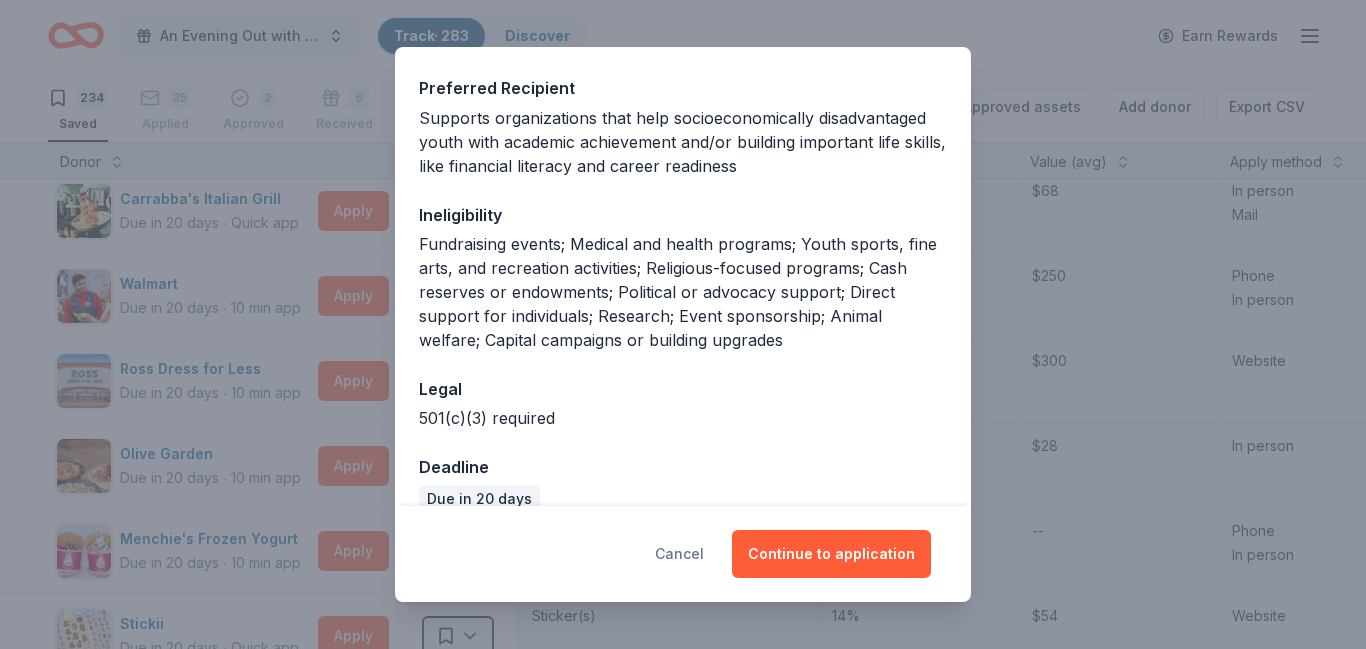 click on "Cancel" at bounding box center (679, 554) 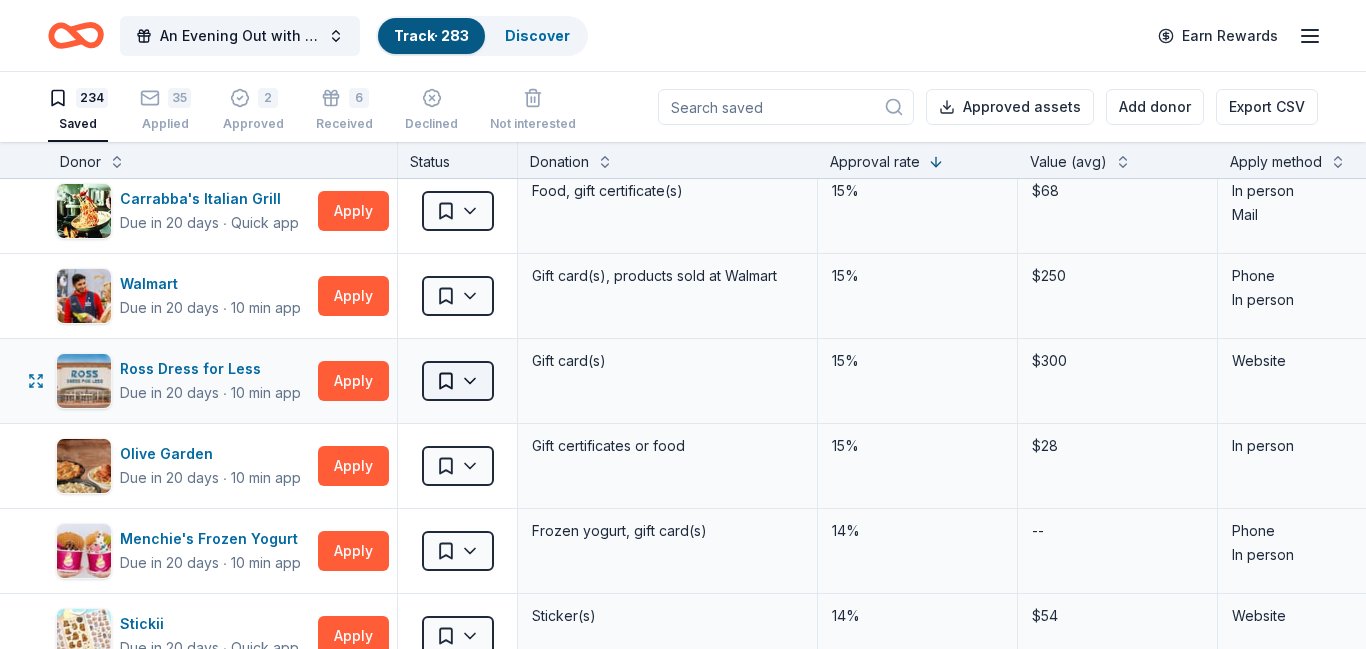click on "An Evening Out with The Pride Center of NJ Track  · 283 Discover Earn Rewards 234 Saved 35 Applied 2 Approved 6 Received Declined Not interested  Approved assets Add donor Export CSV Donor Status Donation Approval rate Value (avg) Apply method Assignee Notes Nothing Bundt Cakes Due in 20 days ∙ Quick app Apply Saved Donation depends on request 35% -- Phone In person Trader Joe's Due in 29 days ∙ 10 min app Apply Saved Food, beverage product(s), gift card(s) 35% -- In person Dave and Busters Due in 20 days ∙ 10 min app Apply Saved Gift card(s) 28% $60 Phone In person in person -on list freehold Weis Markets Due in 36 days ∙ 10 min app Apply Saved Donation depends on request 27% $50 Website Costco Due in  8  days ∙ 10 min app Apply Saved Monetary grants, no greater than 10% of program's overall budget  27% $50 In person Cheesecake Factory Due in 20 days ∙ 10 min app Apply Saved Gift Card(s)  24% -- In person Benihana Due in 20 days ∙ 10 min app Apply Saved Gift certificate(s) 22% -- Mail ∙ 20%" at bounding box center [683, 324] 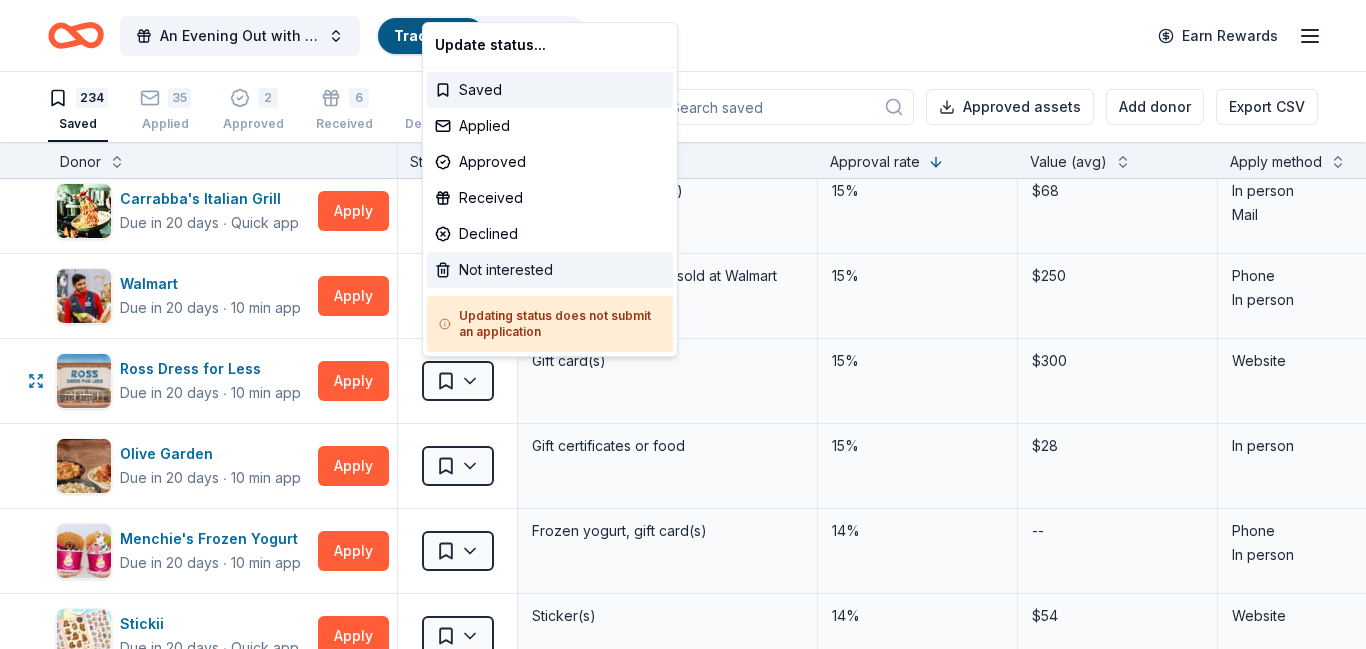 click on "Not interested" at bounding box center [550, 270] 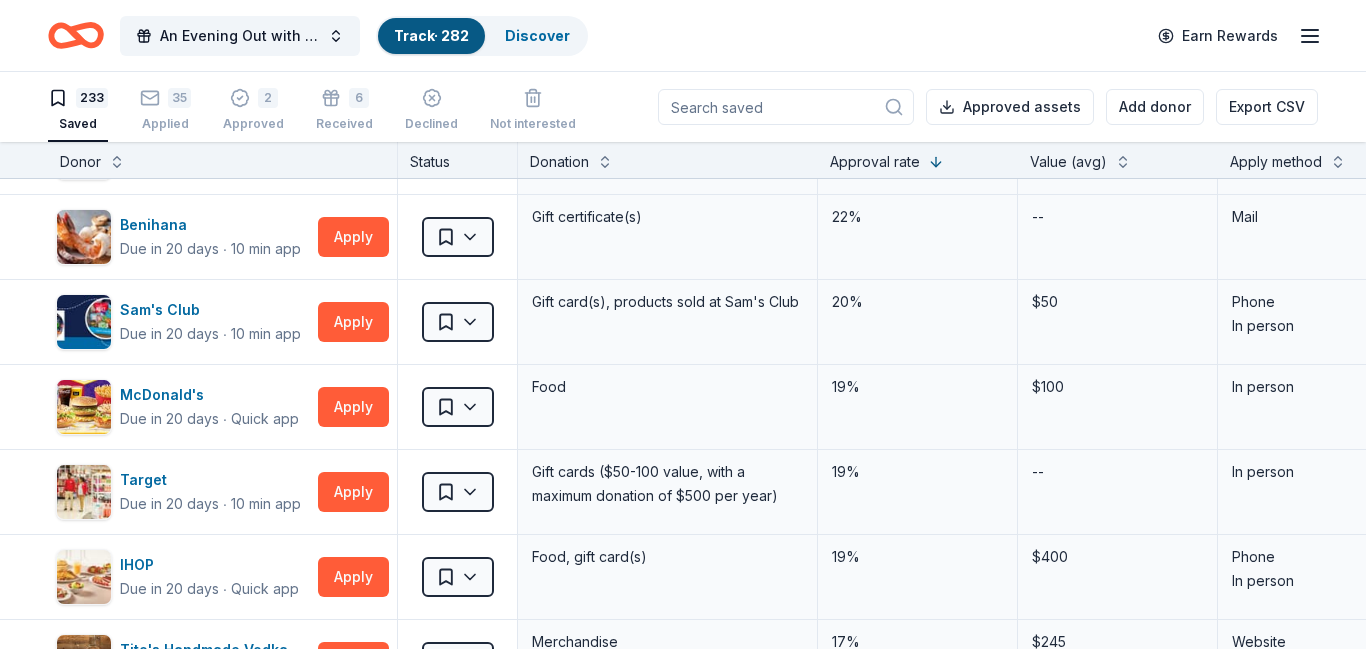 scroll, scrollTop: 0, scrollLeft: 0, axis: both 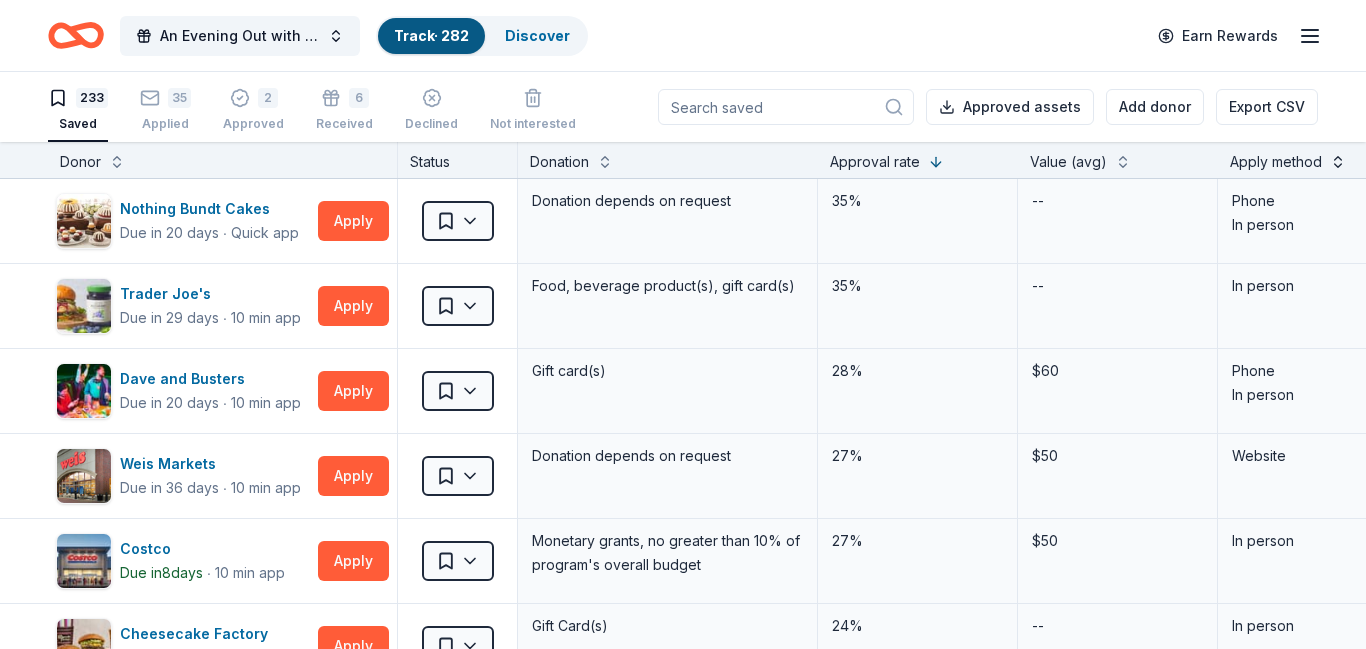 click at bounding box center (1338, 160) 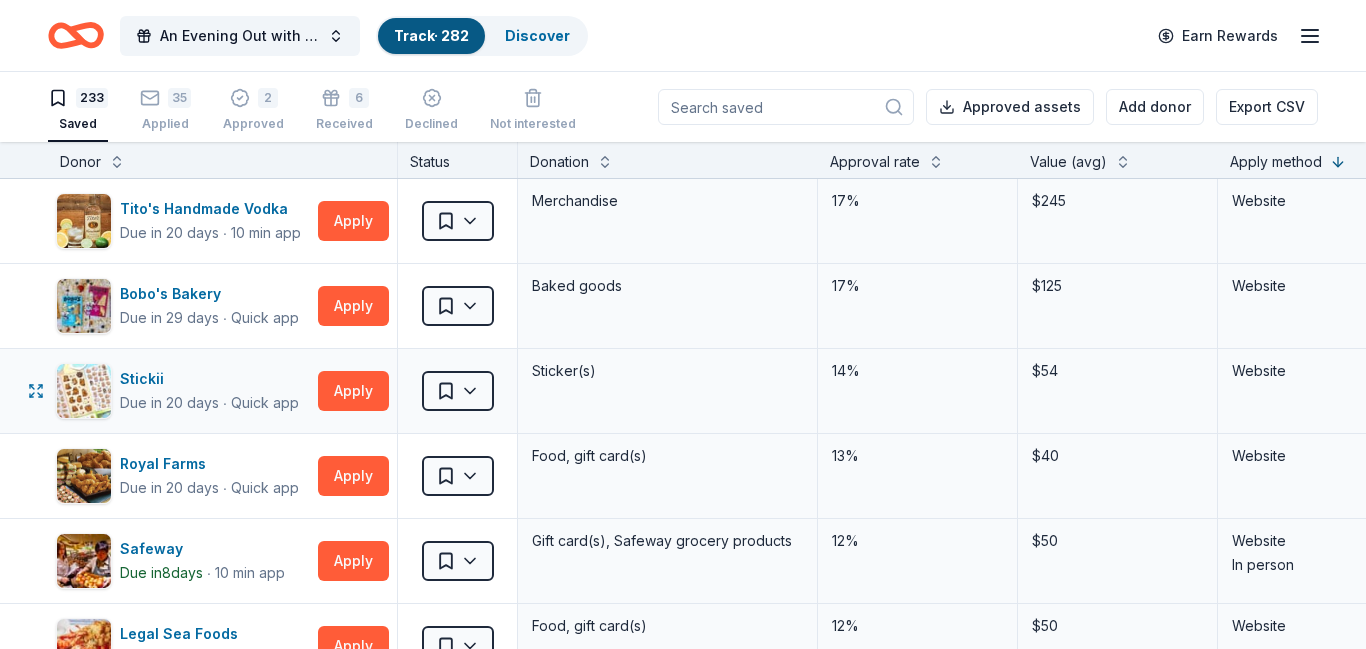 scroll, scrollTop: 86, scrollLeft: 0, axis: vertical 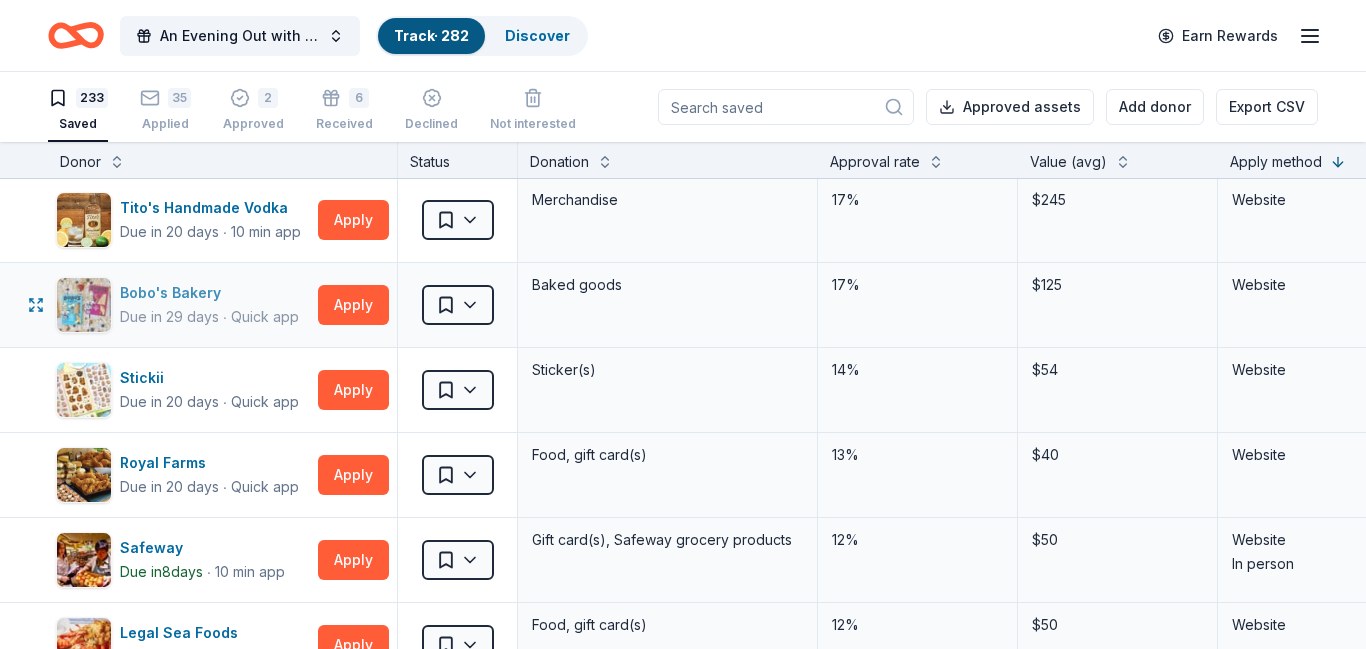 click on "Bobo's Bakery" at bounding box center [209, 293] 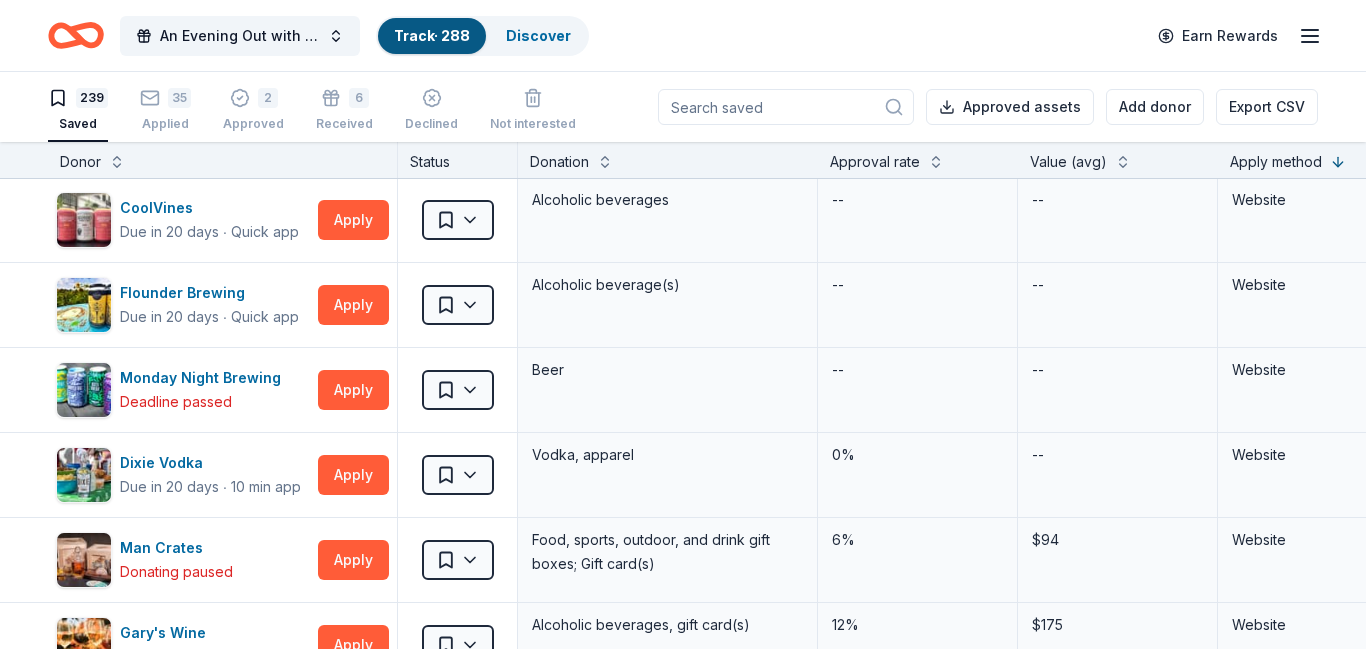 scroll, scrollTop: 86, scrollLeft: 0, axis: vertical 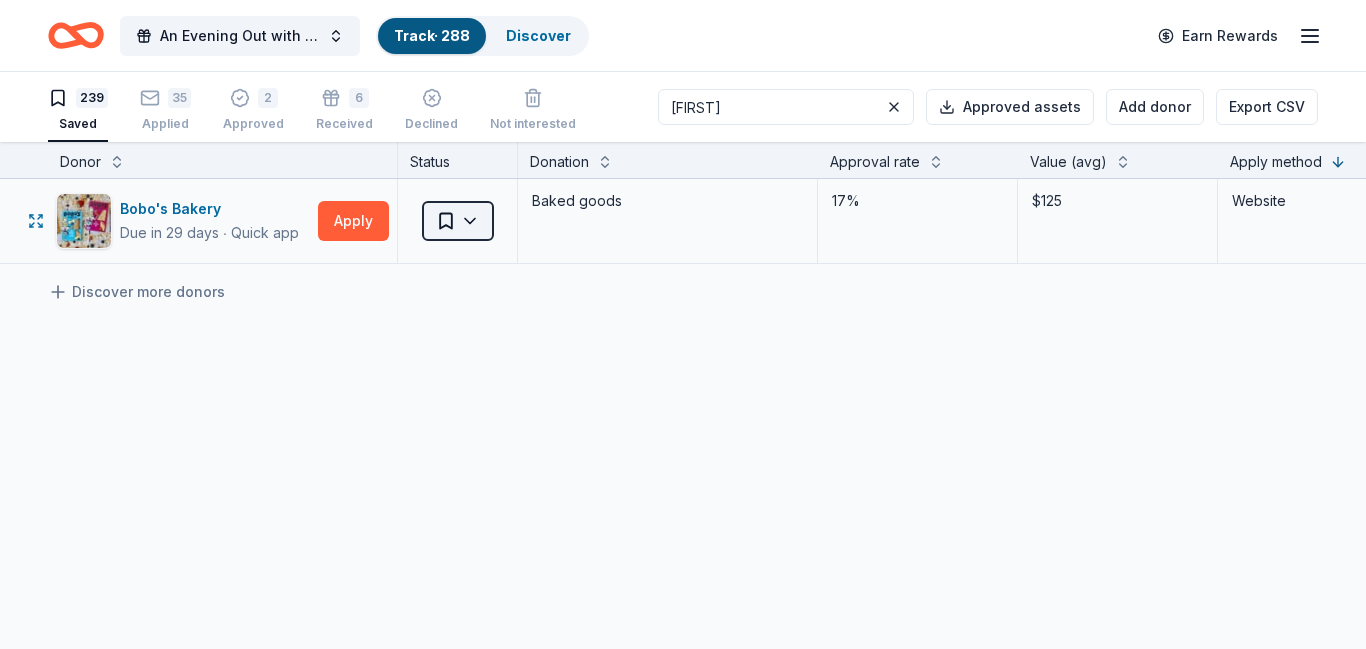 type on "[FIRST]" 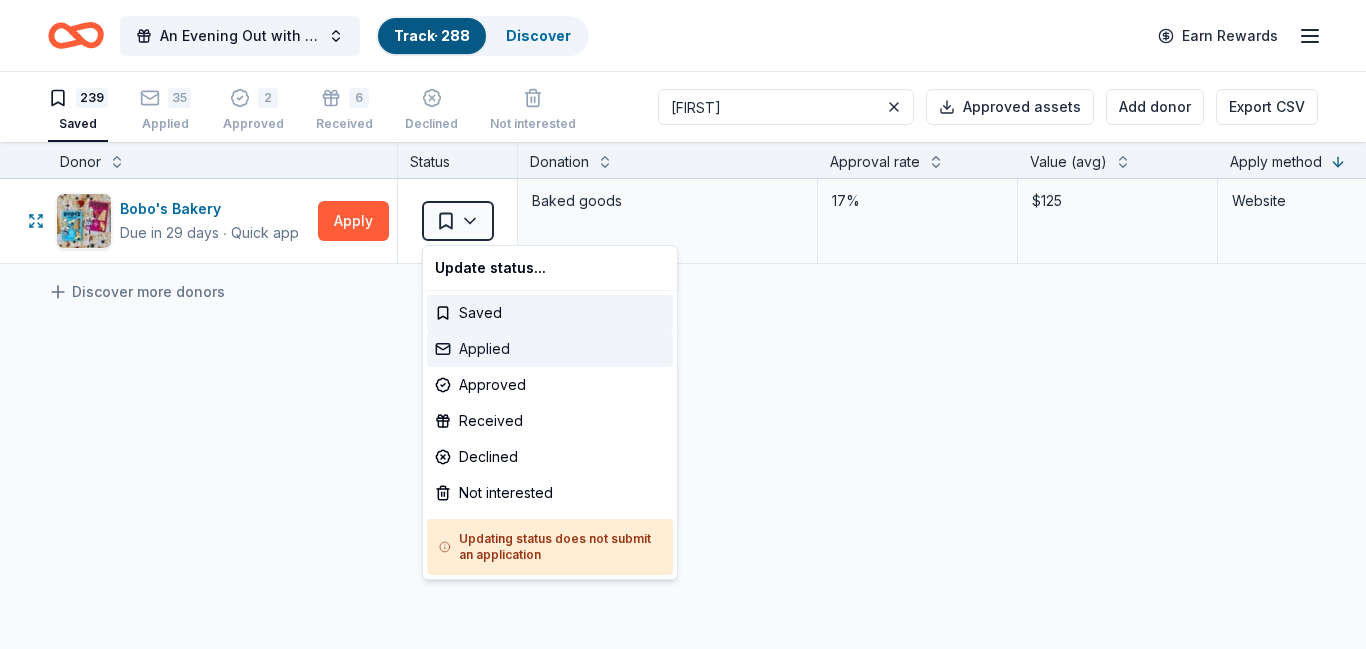 click on "Applied" at bounding box center [550, 349] 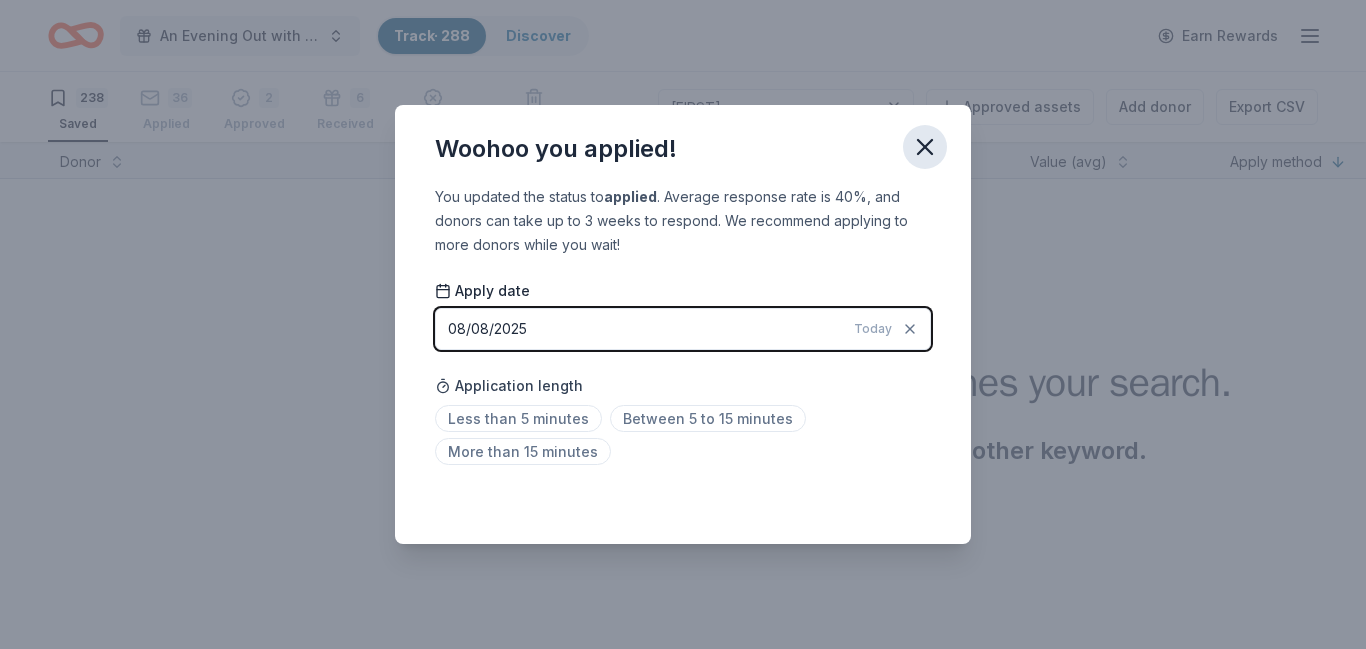 click 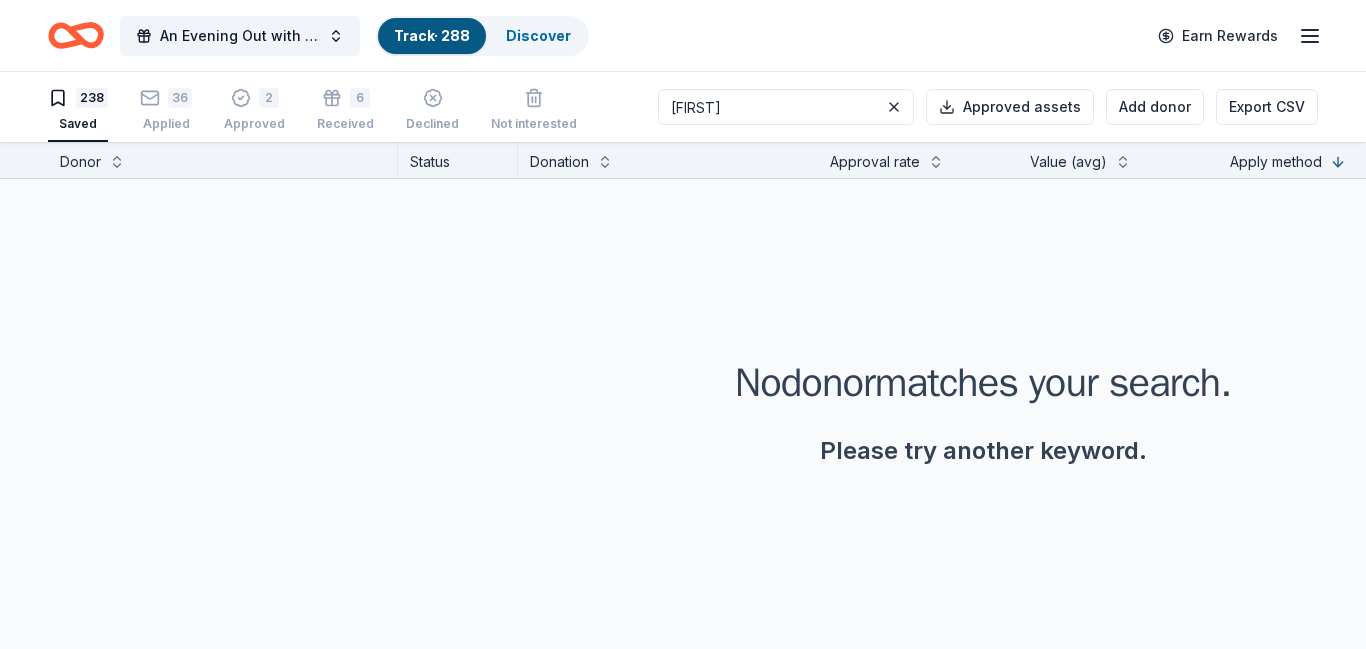 click on "Track  · 288" at bounding box center (432, 35) 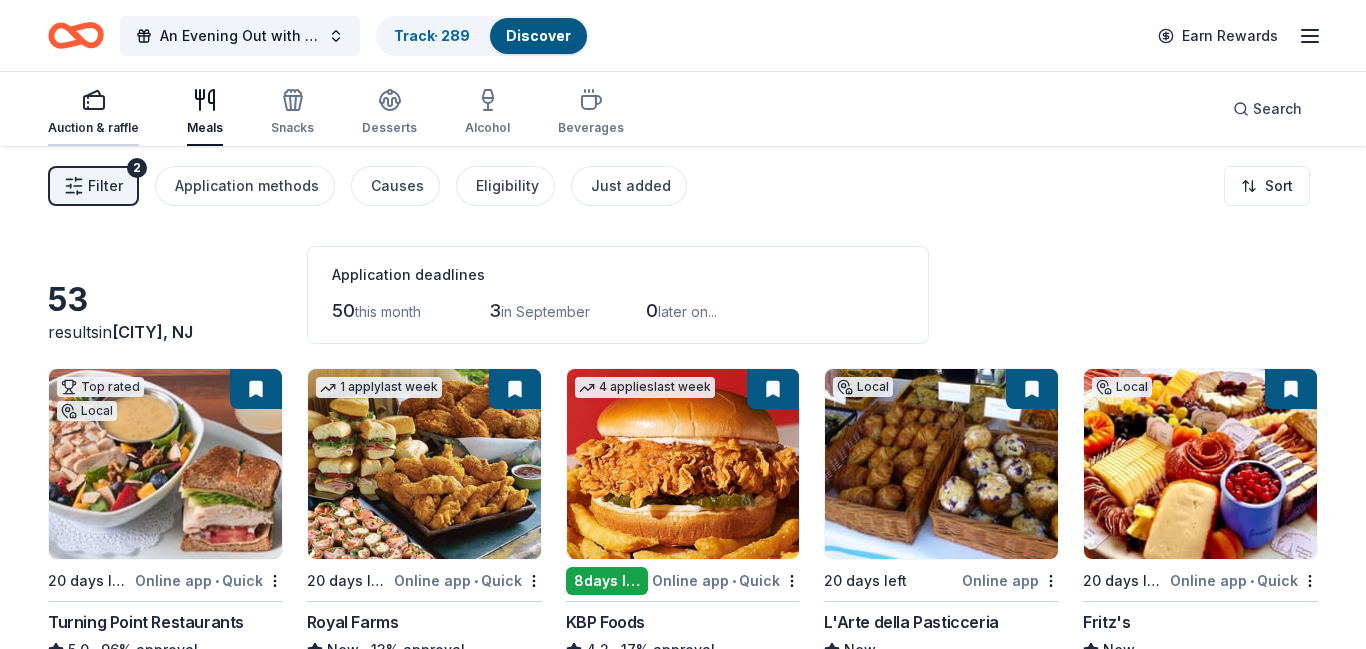 click 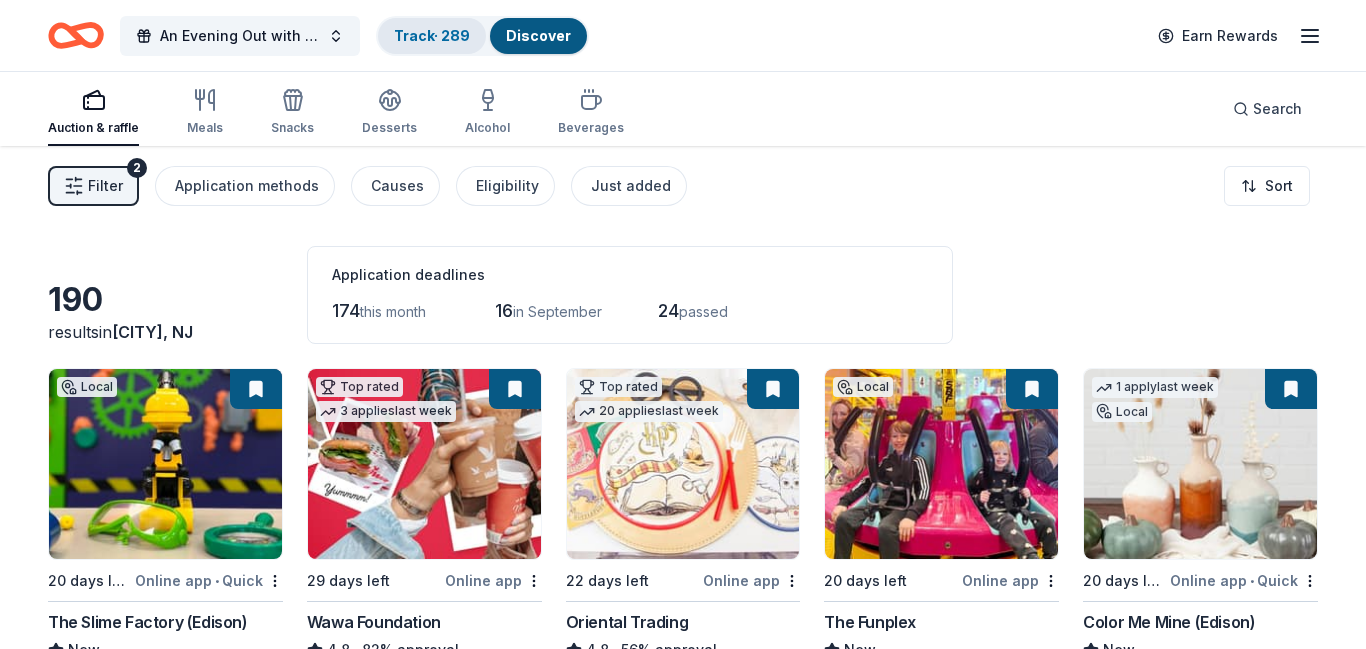 click on "Track  · 289" at bounding box center (432, 35) 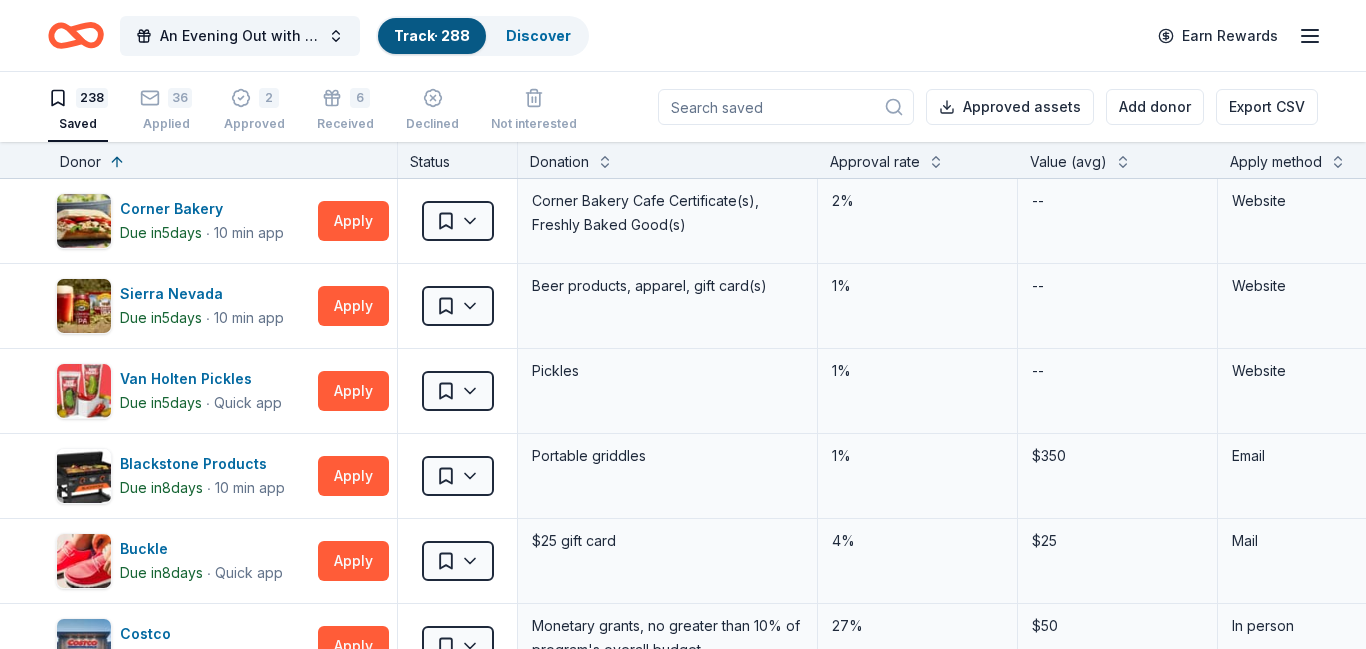 click on "Apply method" at bounding box center (1276, 162) 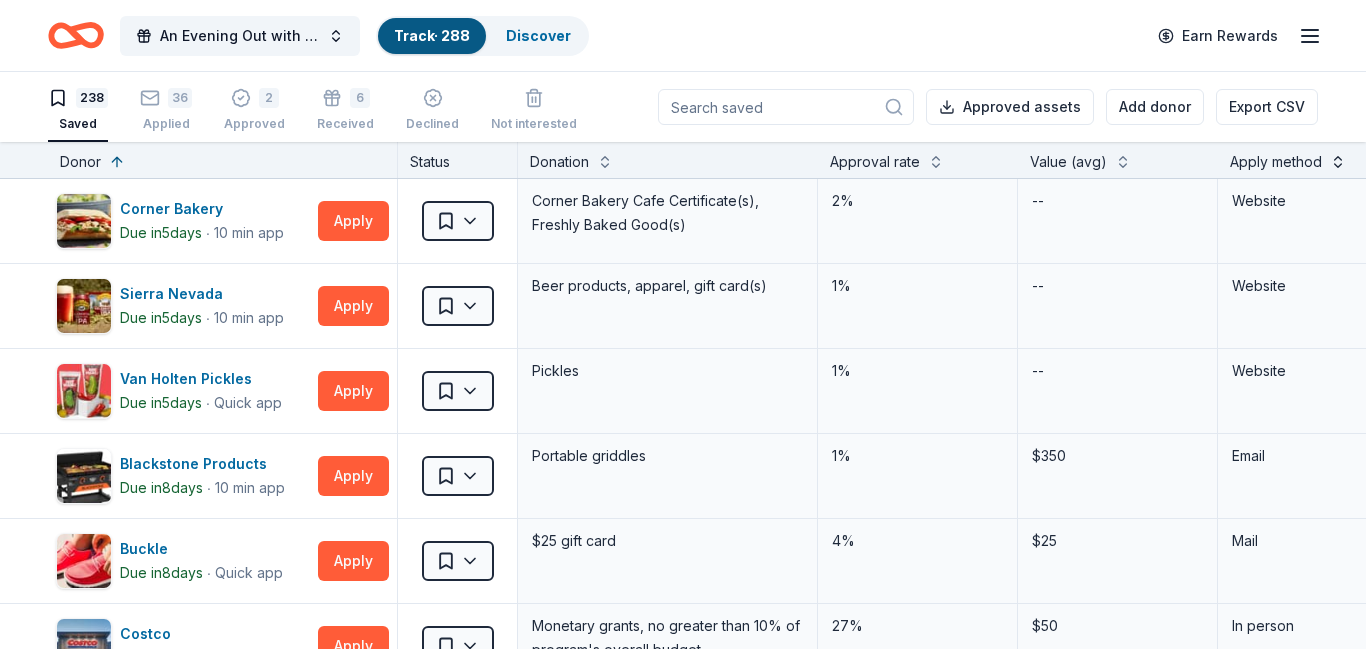 click at bounding box center (1338, 160) 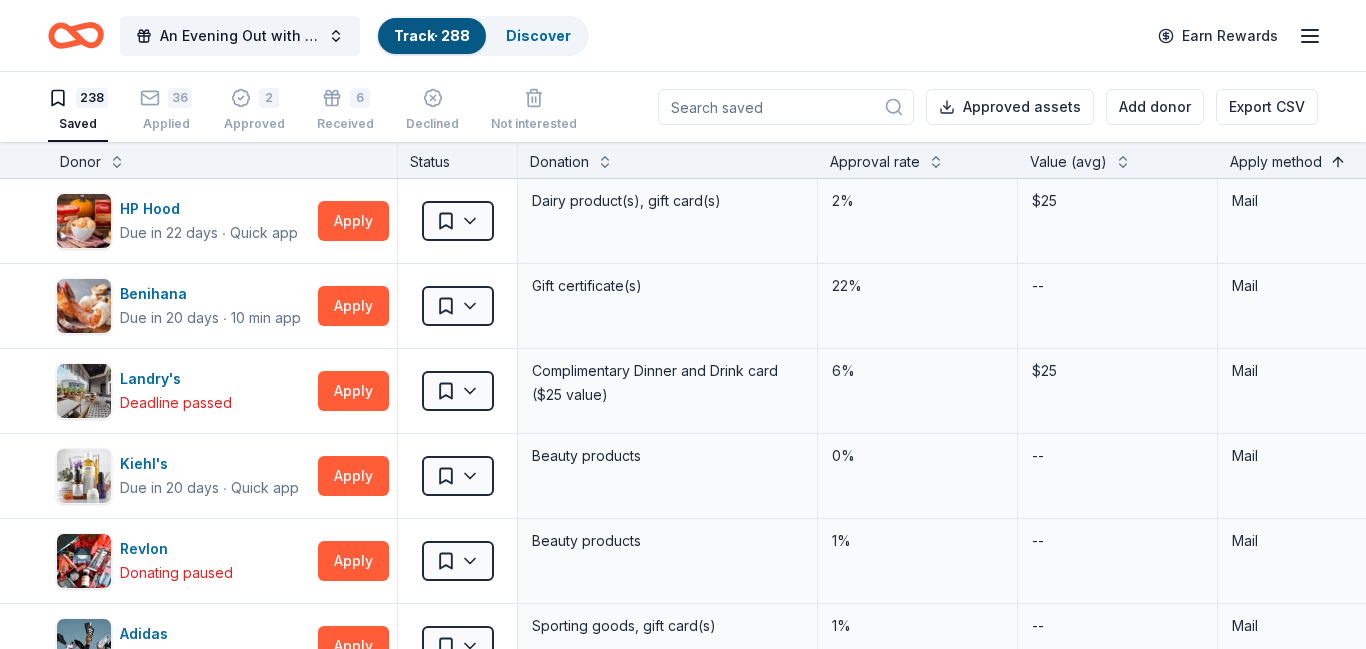 click at bounding box center (1338, 160) 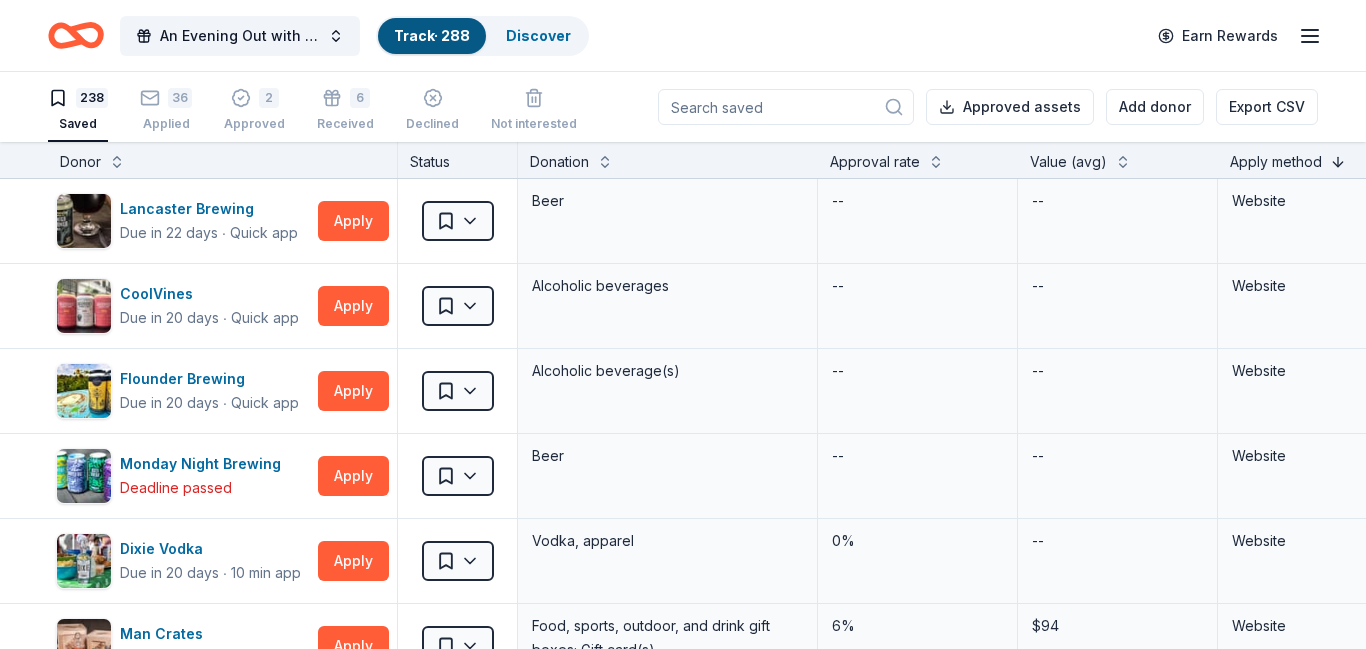 click at bounding box center (1338, 160) 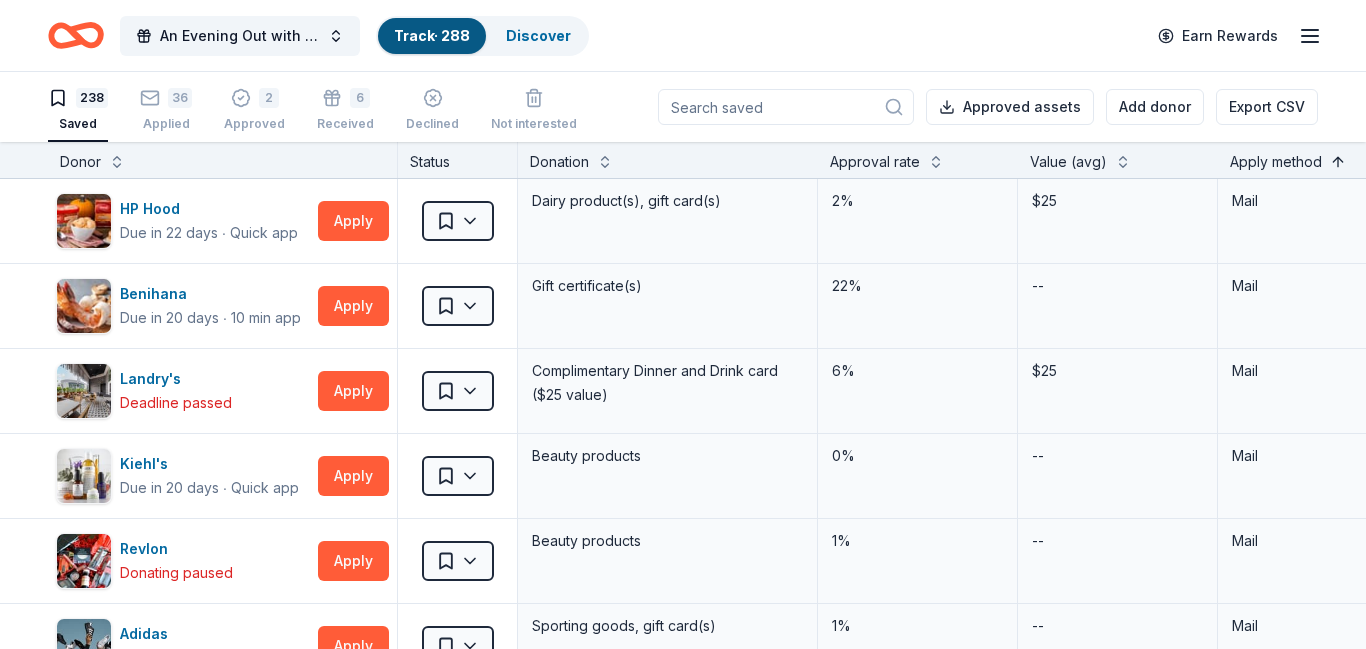 click at bounding box center [1338, 160] 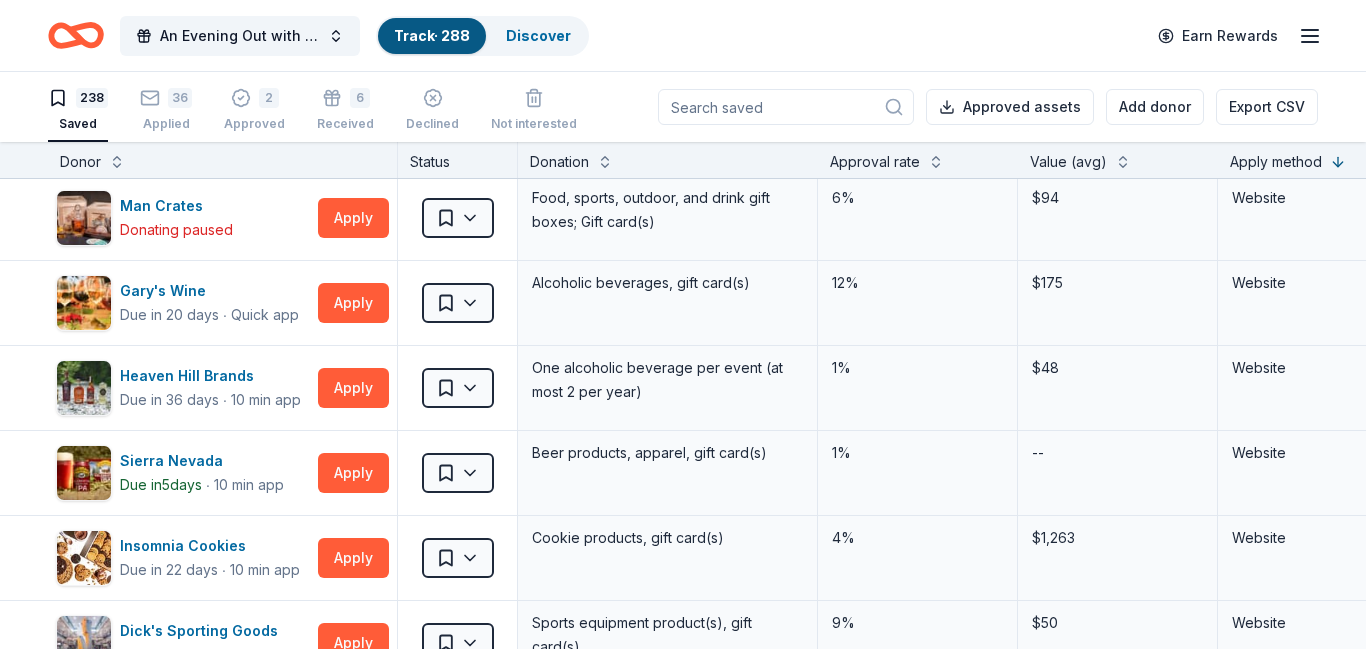 scroll, scrollTop: 438, scrollLeft: 0, axis: vertical 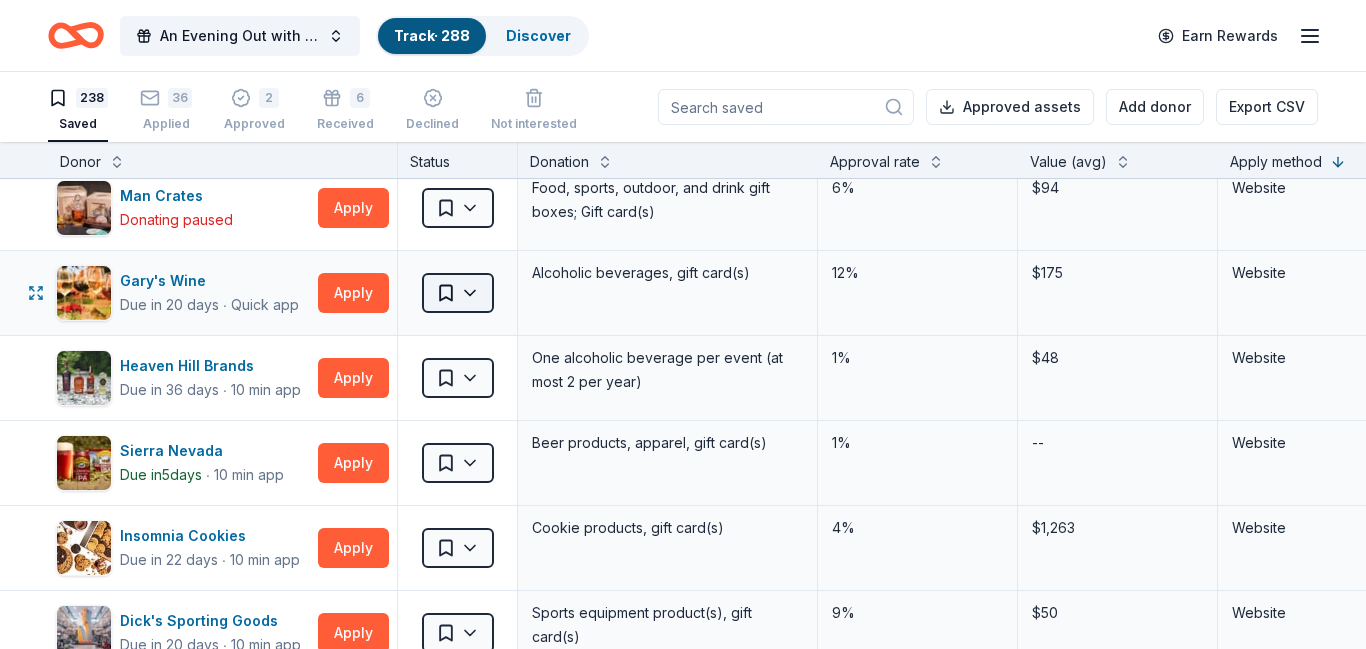 click on "An Evening Out with The Pride Center of NJ Track  · 288 Discover Earn Rewards 238 Saved 36 Applied 2 Approved 6 Received Declined Not interested  Approved assets Add donor Export CSV Donor Status Donation Approval rate Value (avg) Apply method Assignee Notes Lancaster Brewing Due in 22 days ∙ Quick app Apply Saved Beer -- -- Website CoolVines Due in 20 days ∙ Quick app Apply Saved Alcoholic beverages -- -- Website Flounder Brewing Due in 20 days ∙ Quick app Apply Saved Alcoholic beverage(s) -- -- Website Monday Night Brewing Deadline passed Apply Saved Beer -- -- Website Dixie Vodka Due in 20 days ∙ 10 min app Apply Saved Vodka, apparel 0% -- Website Man Crates Donating paused Apply Saved Food, sports, outdoor, and drink gift boxes; Gift card(s) 6% $94 Website Gary's Wine Due in 20 days ∙ Quick app Apply Saved Alcoholic beverages, gift card(s) 12% $175 Website Heaven Hill Brands Due in 36 days ∙ 10 min app Apply Saved One alcoholic beverage per event (at most 2 per year) 1% $48 Website Due in  5" at bounding box center (683, 324) 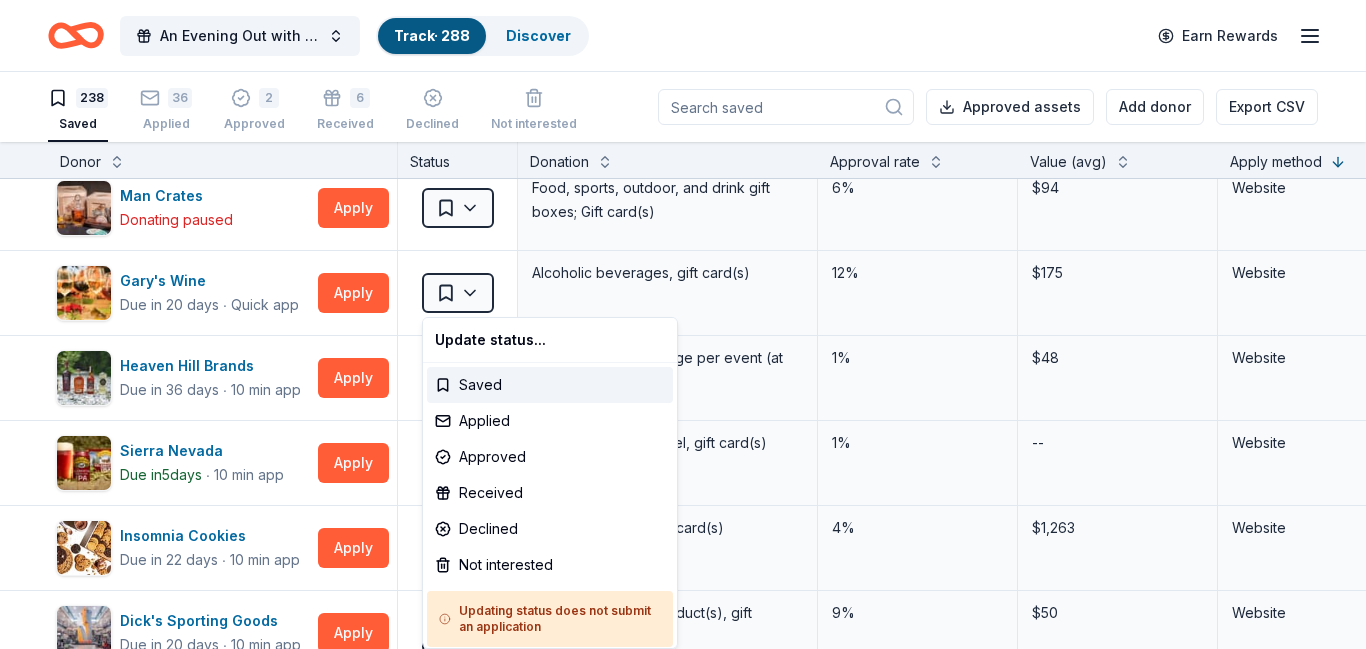 click on "An Evening Out with The Pride Center of NJ Track  · 288 Discover Earn Rewards 238 Saved 36 Applied 2 Approved 6 Received Declined Not interested  Approved assets Add donor Export CSV Donor Status Donation Approval rate Value (avg) Apply method Assignee Notes Lancaster Brewing Due in 22 days ∙ Quick app Apply Saved Beer -- -- Website CoolVines Due in 20 days ∙ Quick app Apply Saved Alcoholic beverages -- -- Website Flounder Brewing Due in 20 days ∙ Quick app Apply Saved Alcoholic beverage(s) -- -- Website Monday Night Brewing Deadline passed Apply Saved Beer -- -- Website Dixie Vodka Due in 20 days ∙ 10 min app Apply Saved Vodka, apparel 0% -- Website Man Crates Donating paused Apply Saved Food, sports, outdoor, and drink gift boxes; Gift card(s) 6% $94 Website Gary's Wine Due in 20 days ∙ Quick app Apply Saved Alcoholic beverages, gift card(s) 12% $175 Website Heaven Hill Brands Due in 36 days ∙ 10 min app Apply Saved One alcoholic beverage per event (at most 2 per year) 1% $48 Website Due in  5" at bounding box center [683, 324] 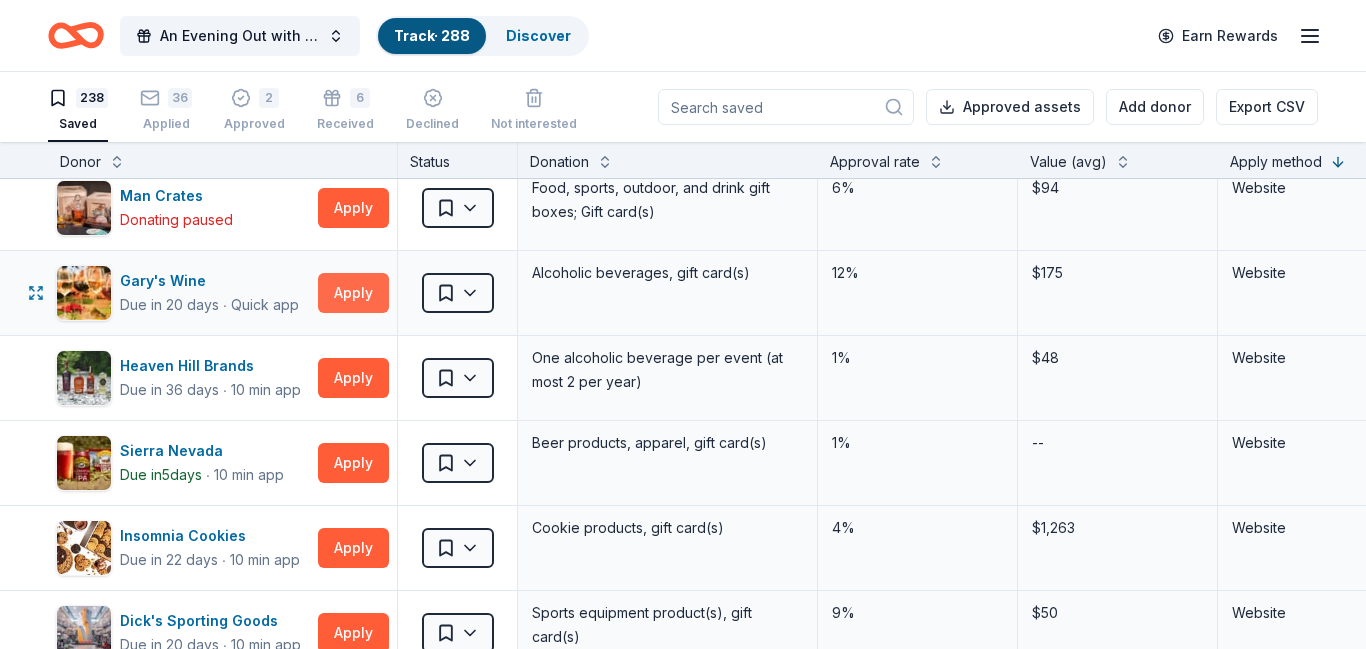 click on "Apply" at bounding box center [353, 293] 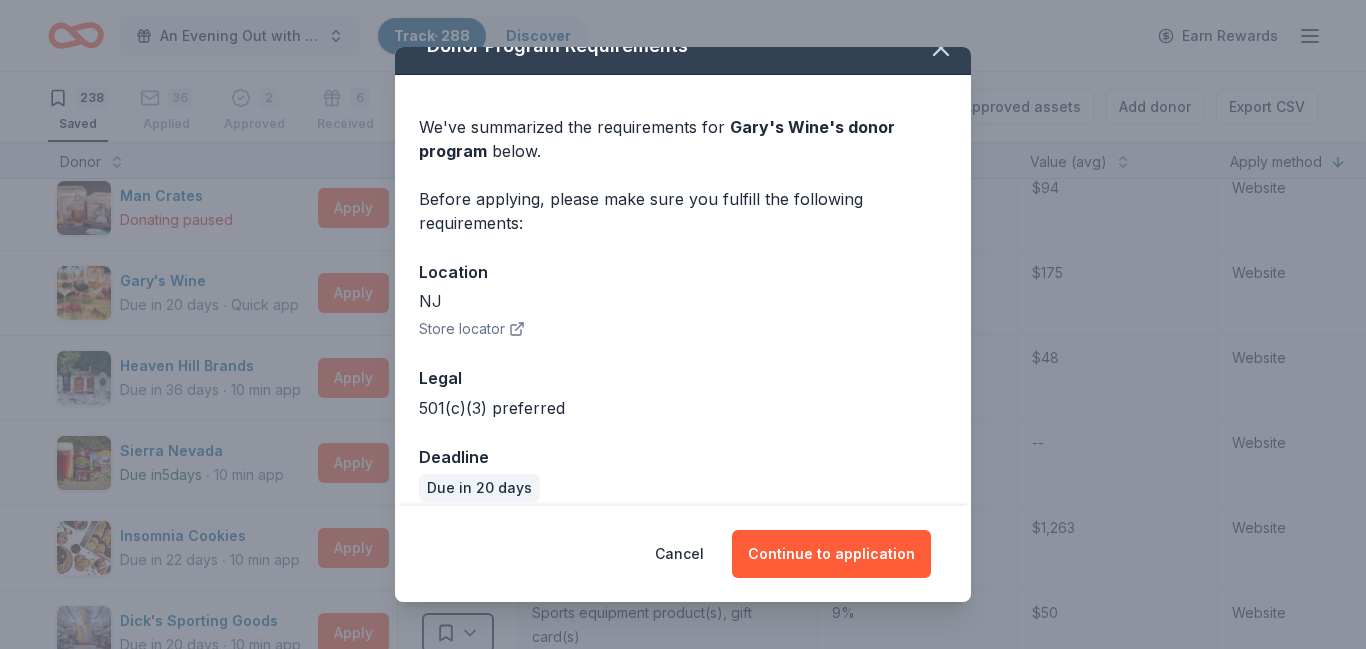 scroll, scrollTop: 49, scrollLeft: 0, axis: vertical 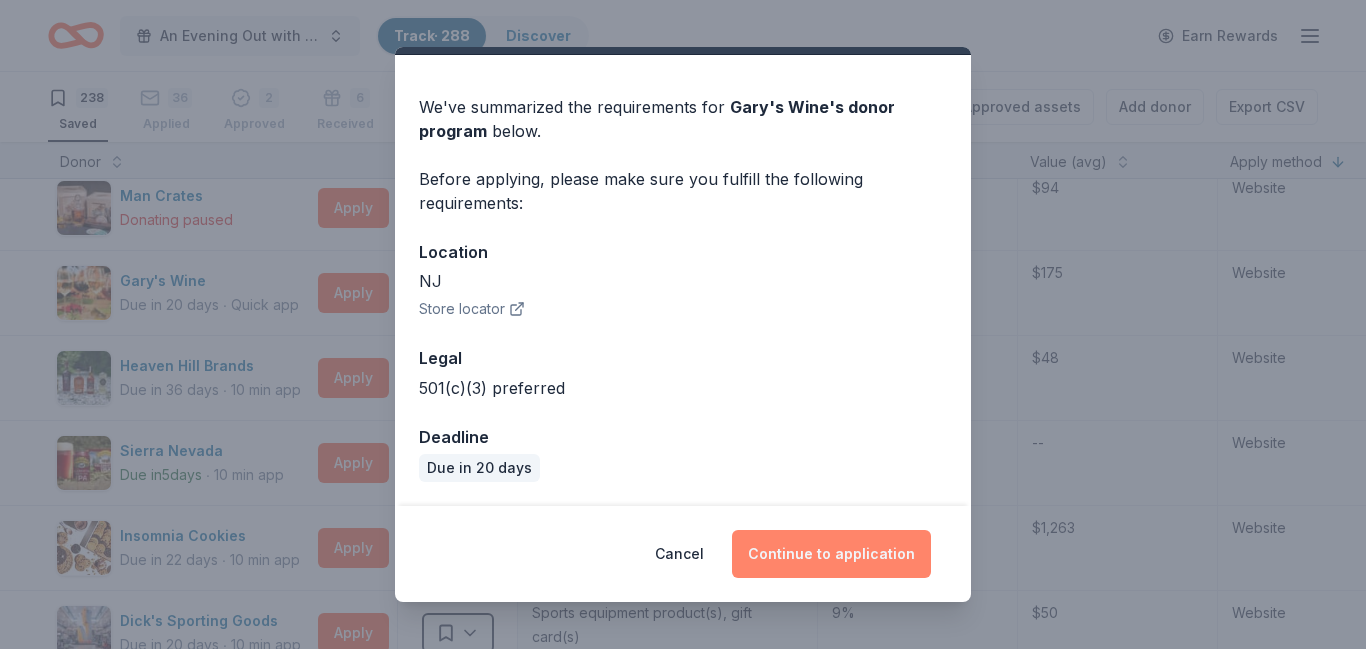 click on "Continue to application" at bounding box center [831, 554] 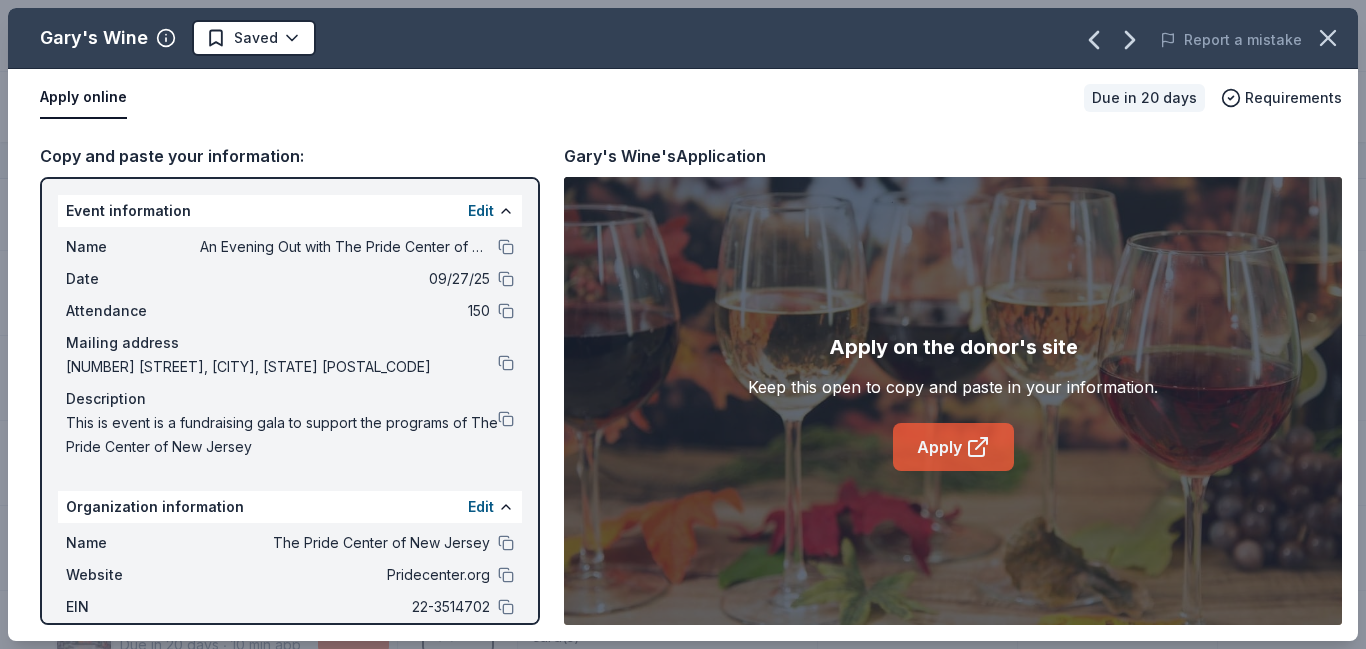 click on "Apply" at bounding box center [953, 447] 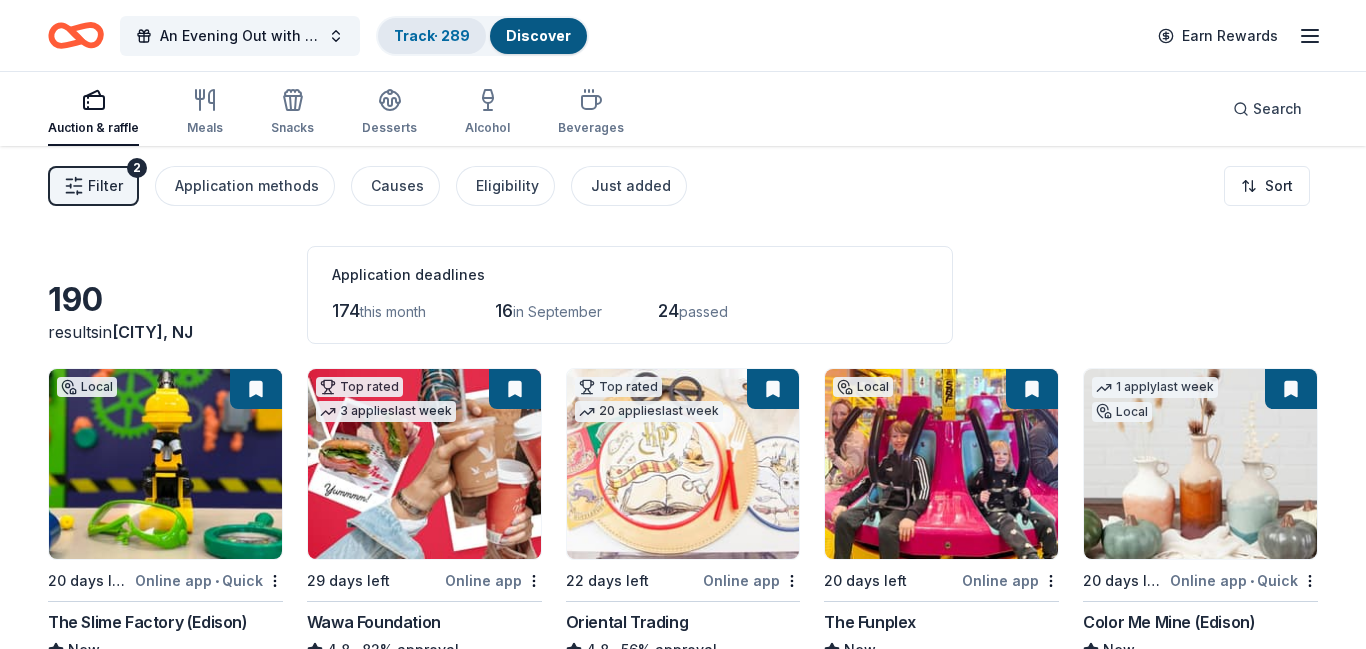 click on "Track  · 289" at bounding box center (432, 35) 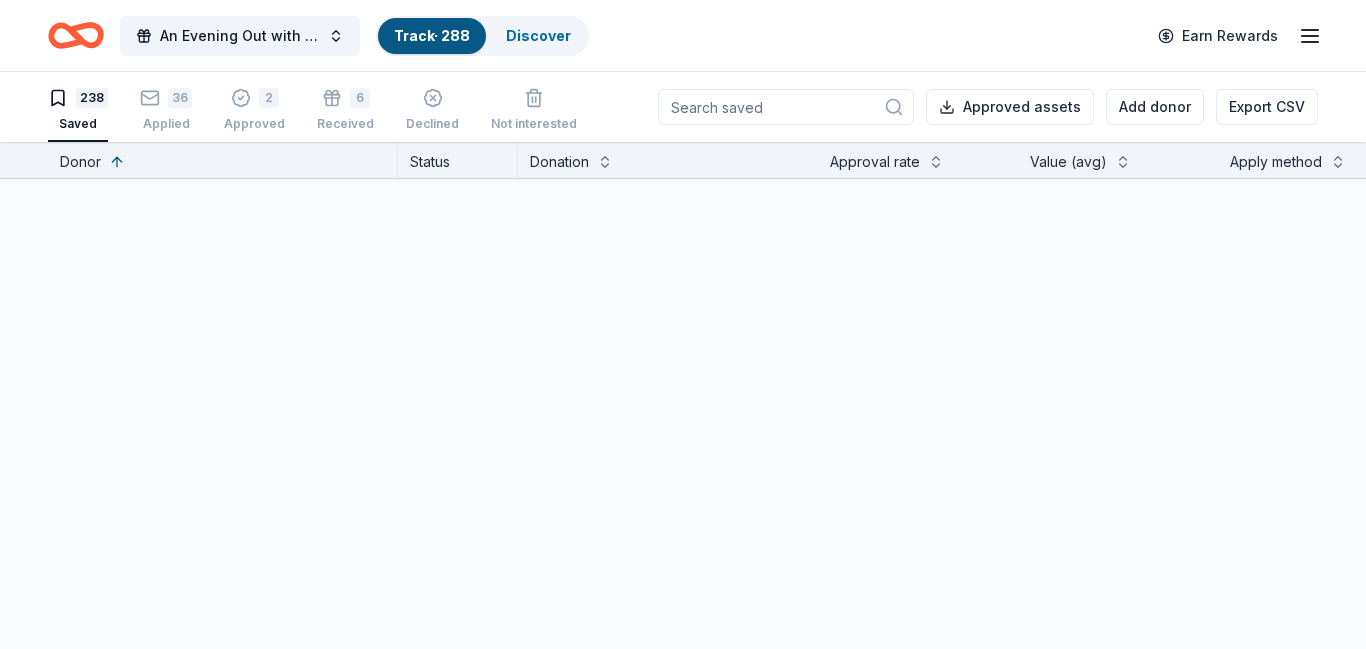 click on "Track  · 288" at bounding box center (432, 35) 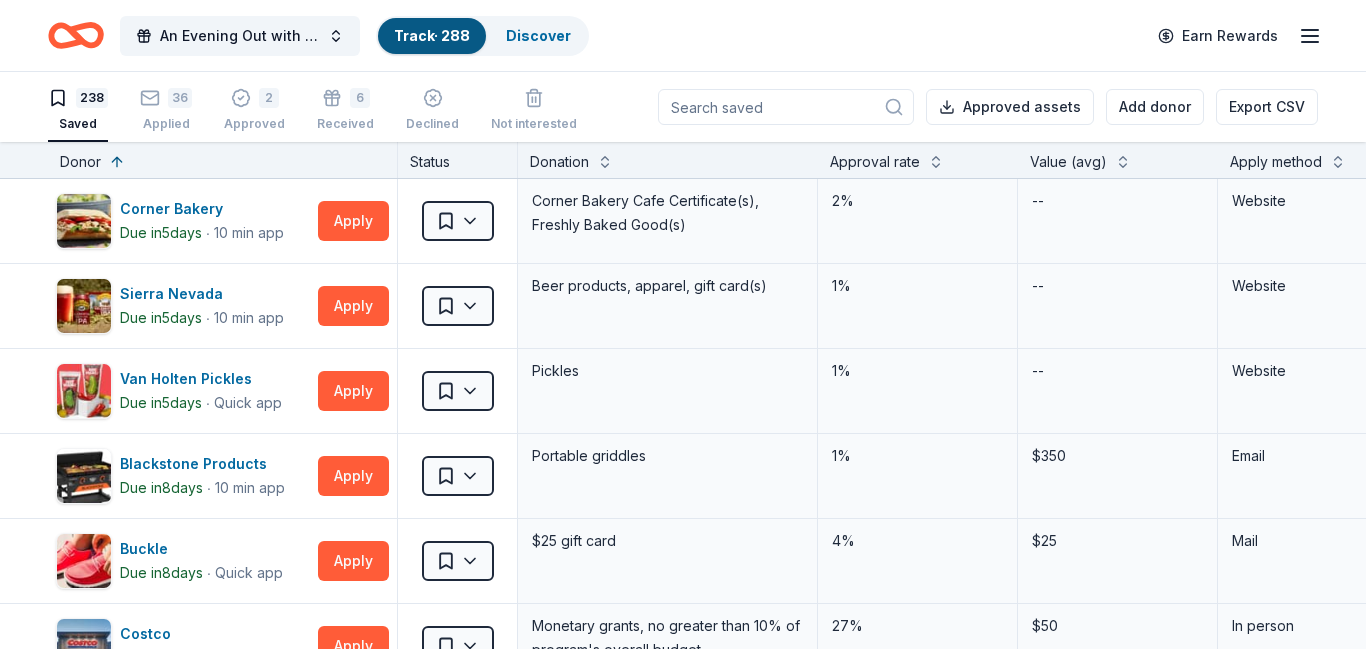click at bounding box center (786, 107) 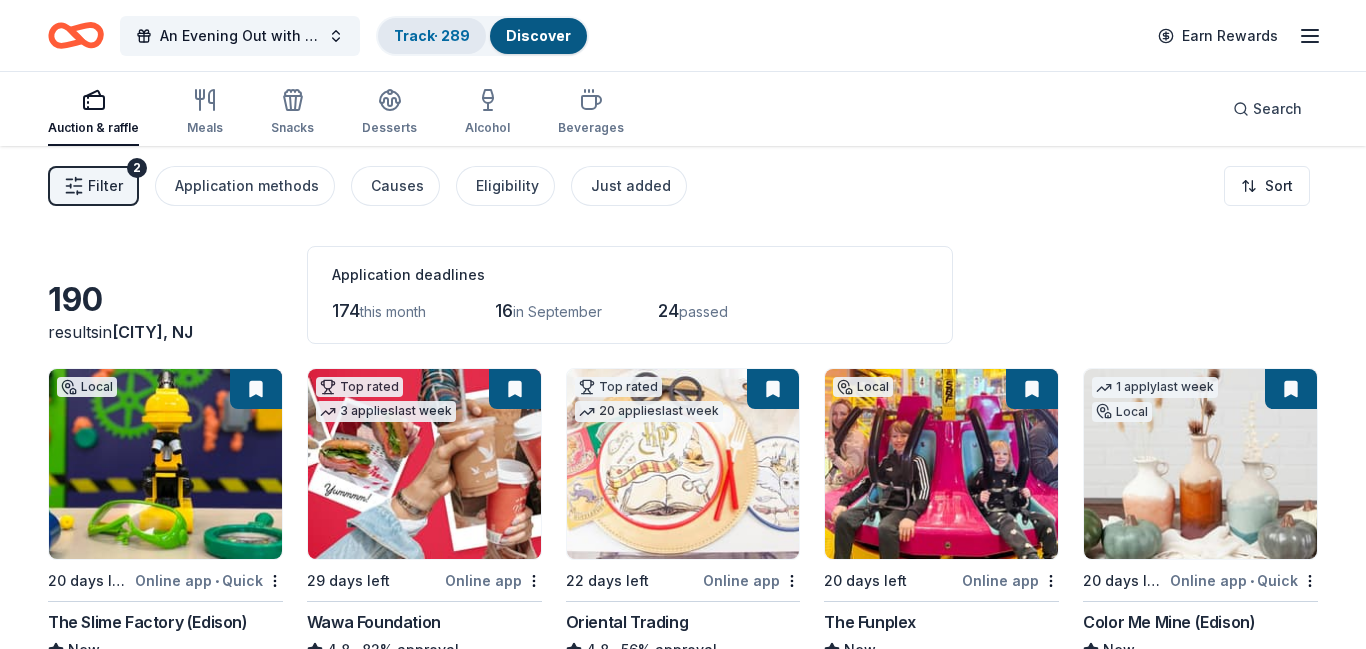 click on "Track  · 289" at bounding box center [432, 35] 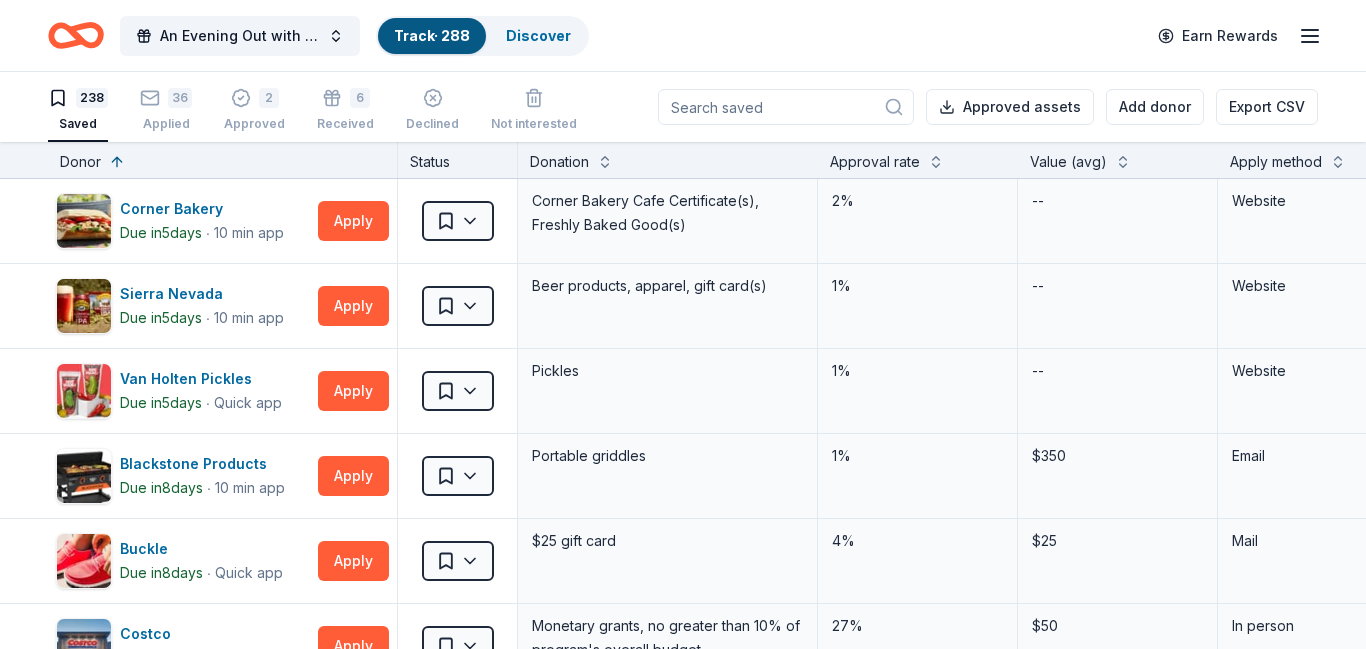 click at bounding box center (786, 107) 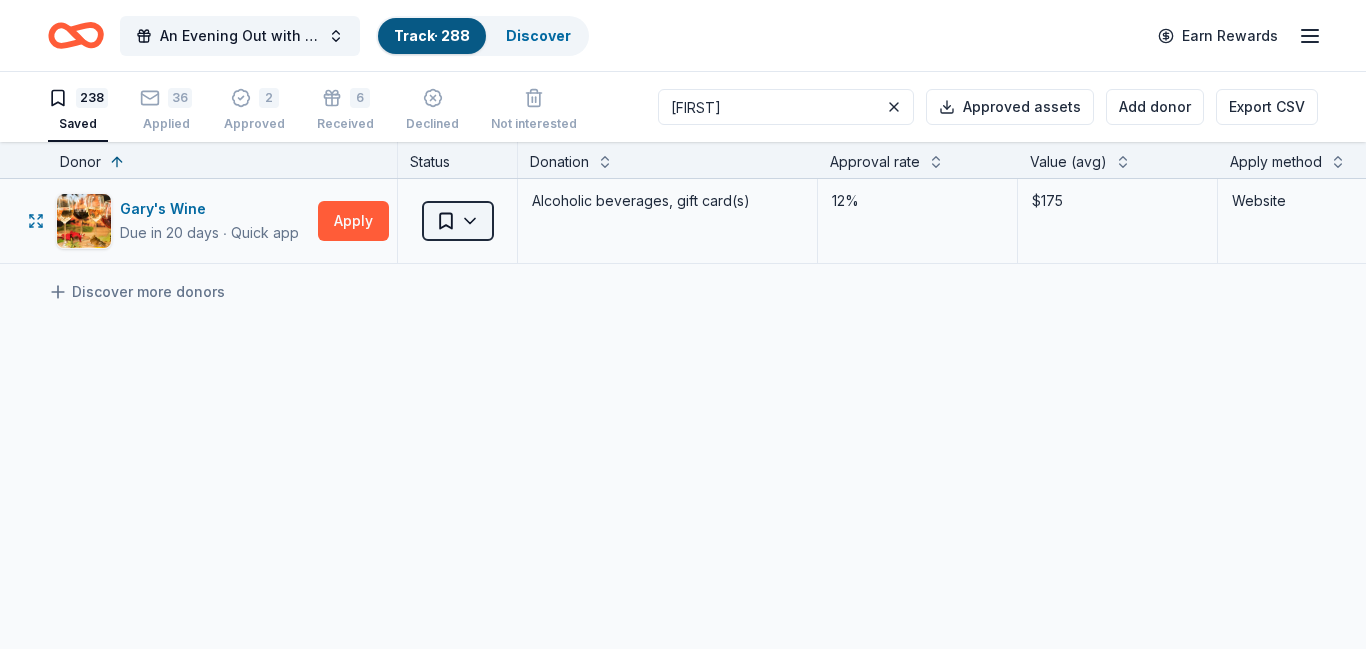 type on "[FIRST]" 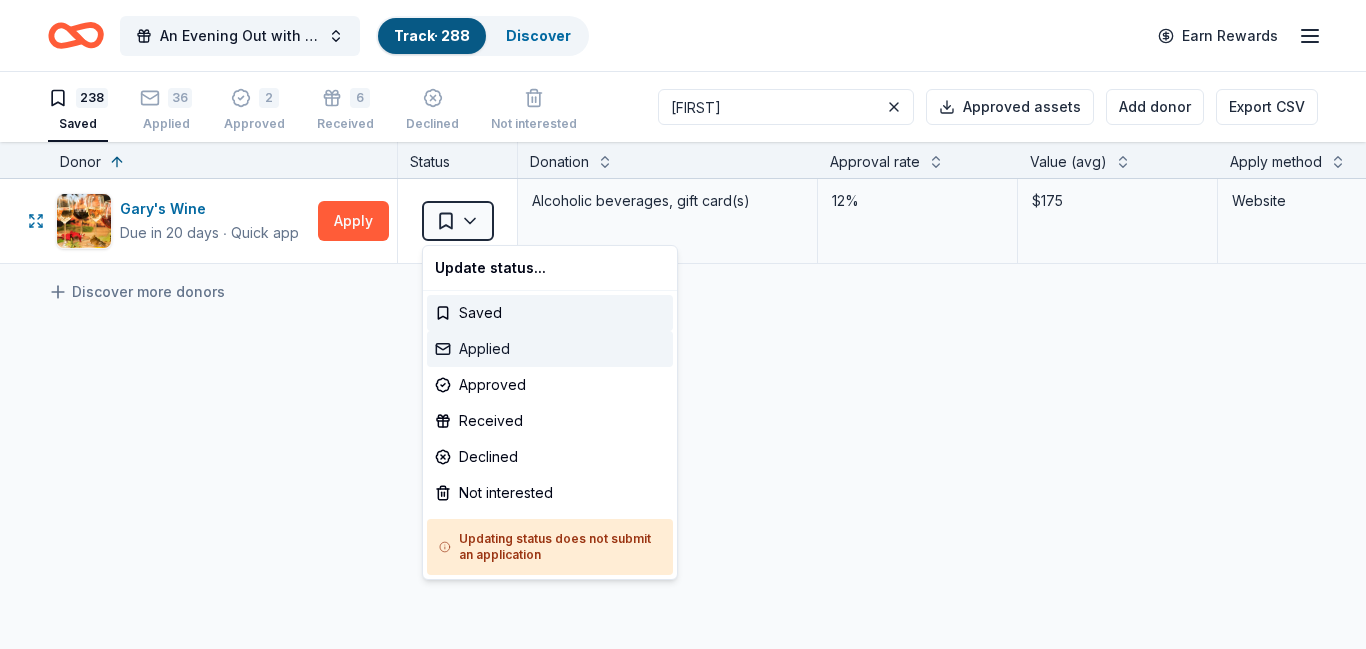 click on "Applied" at bounding box center (550, 349) 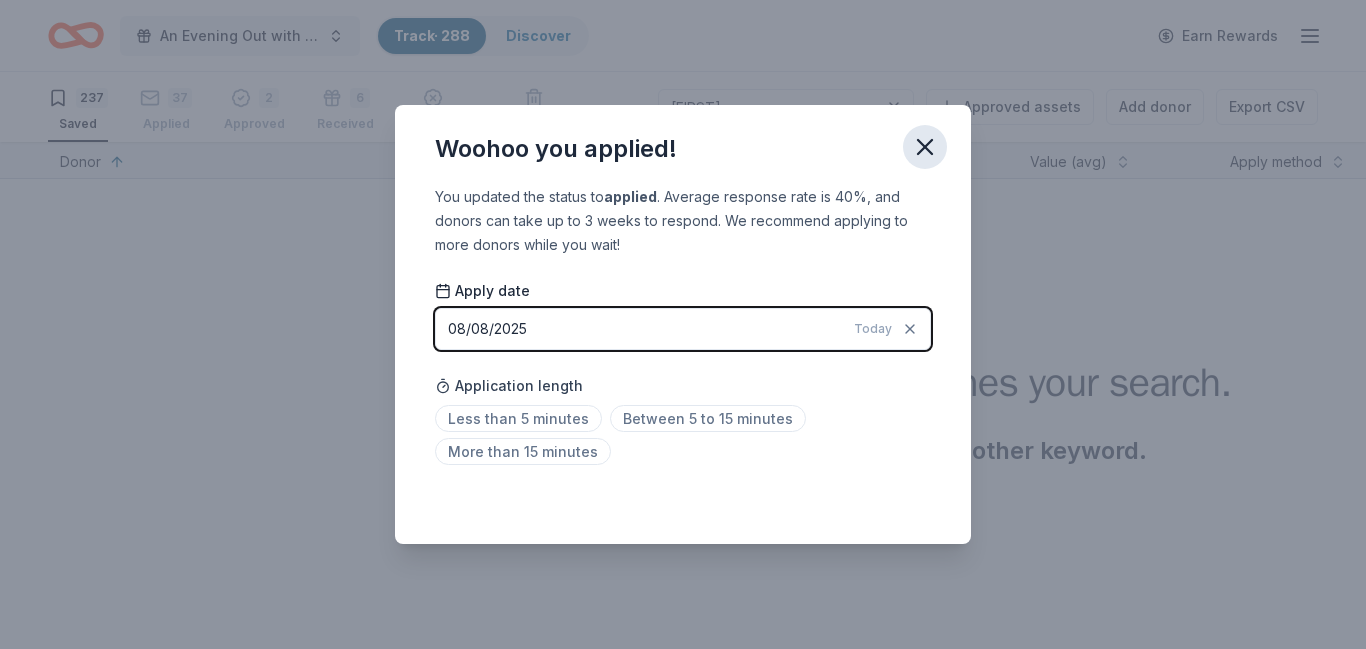 click 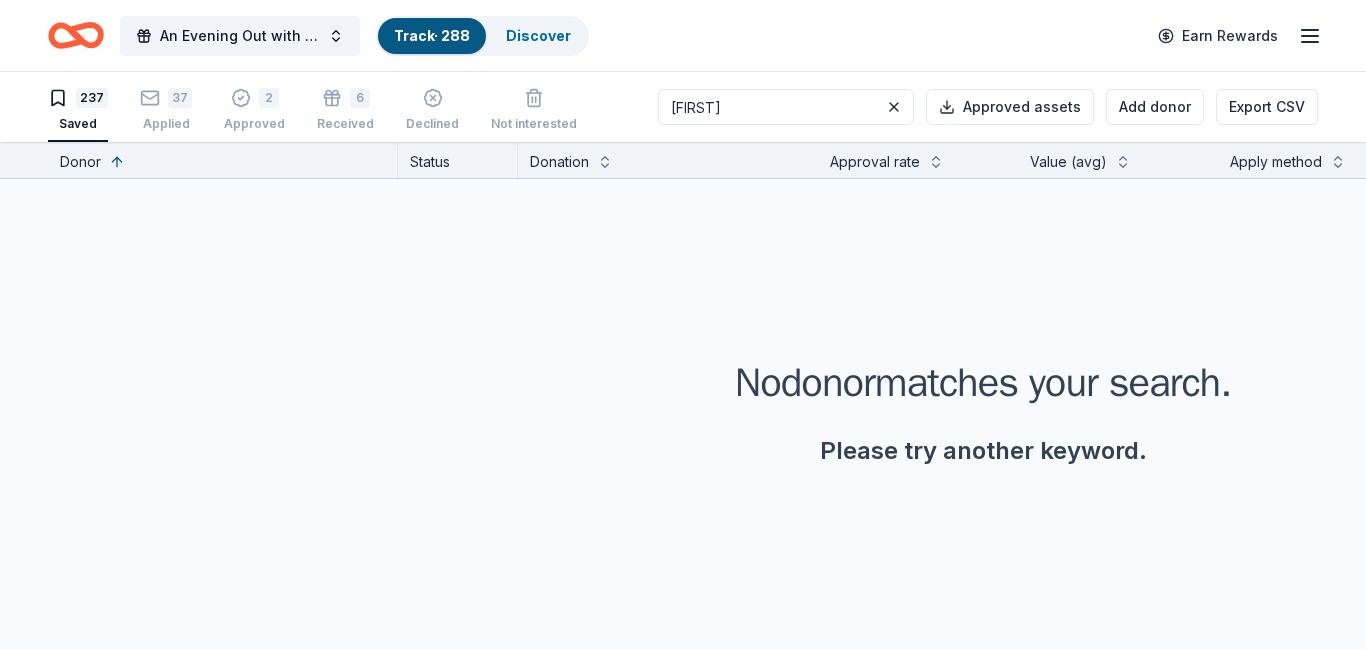 click on "237" at bounding box center [92, 98] 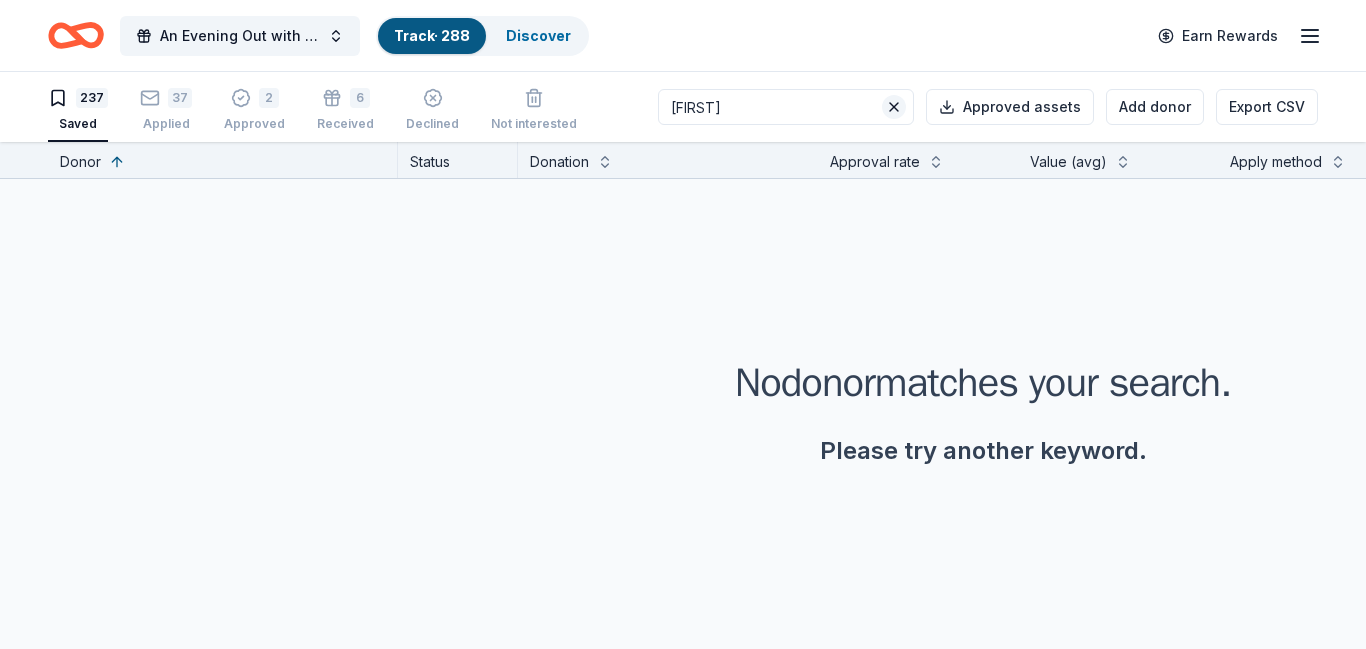 click at bounding box center [894, 107] 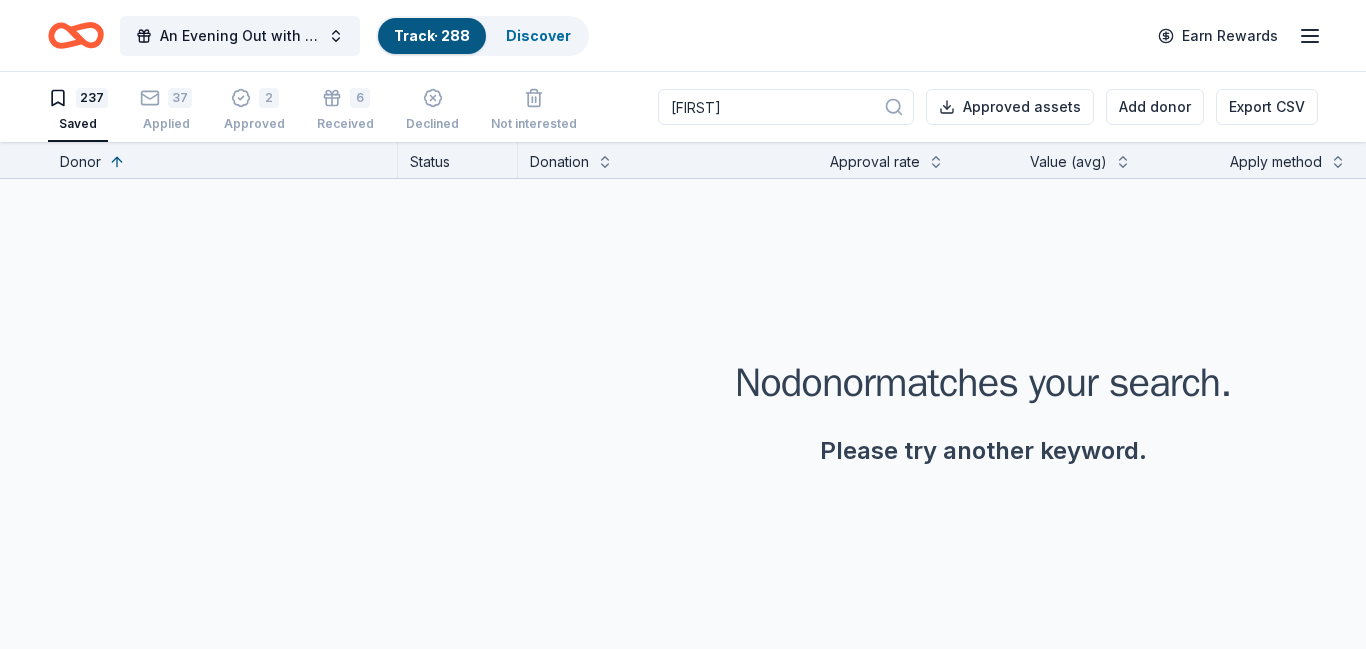 type 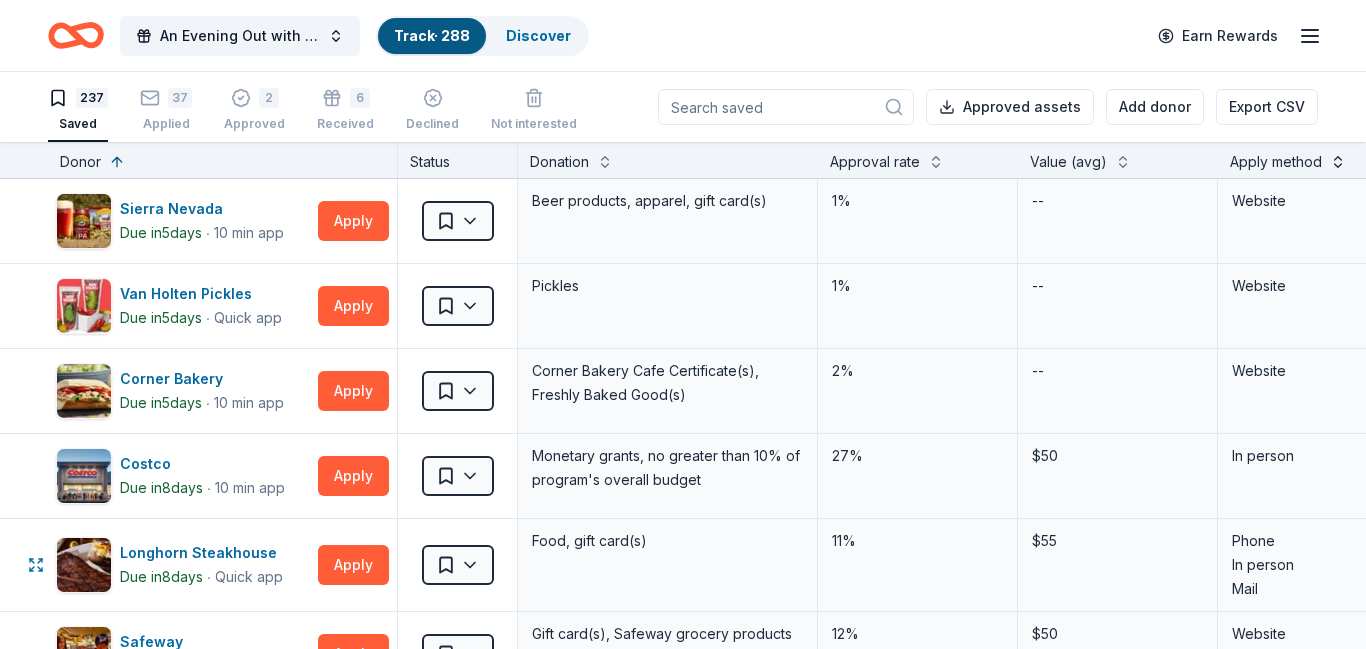 click on "Apply method" at bounding box center [1276, 162] 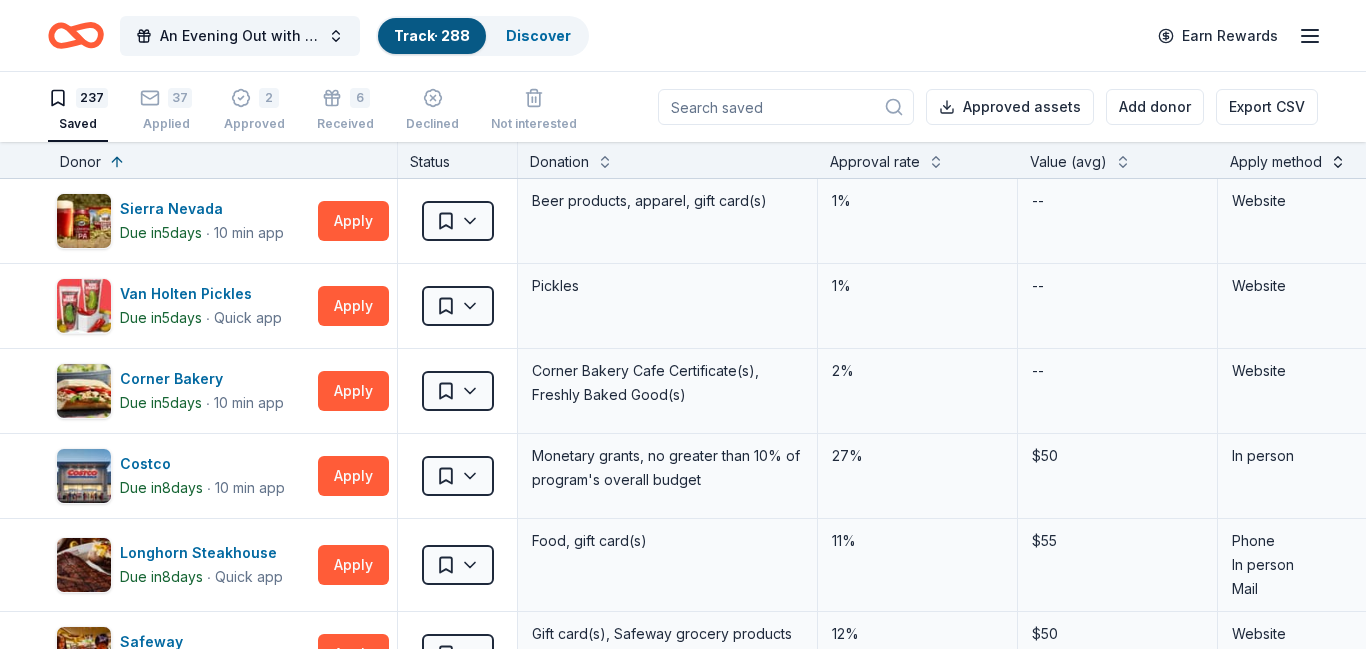 click at bounding box center [1338, 160] 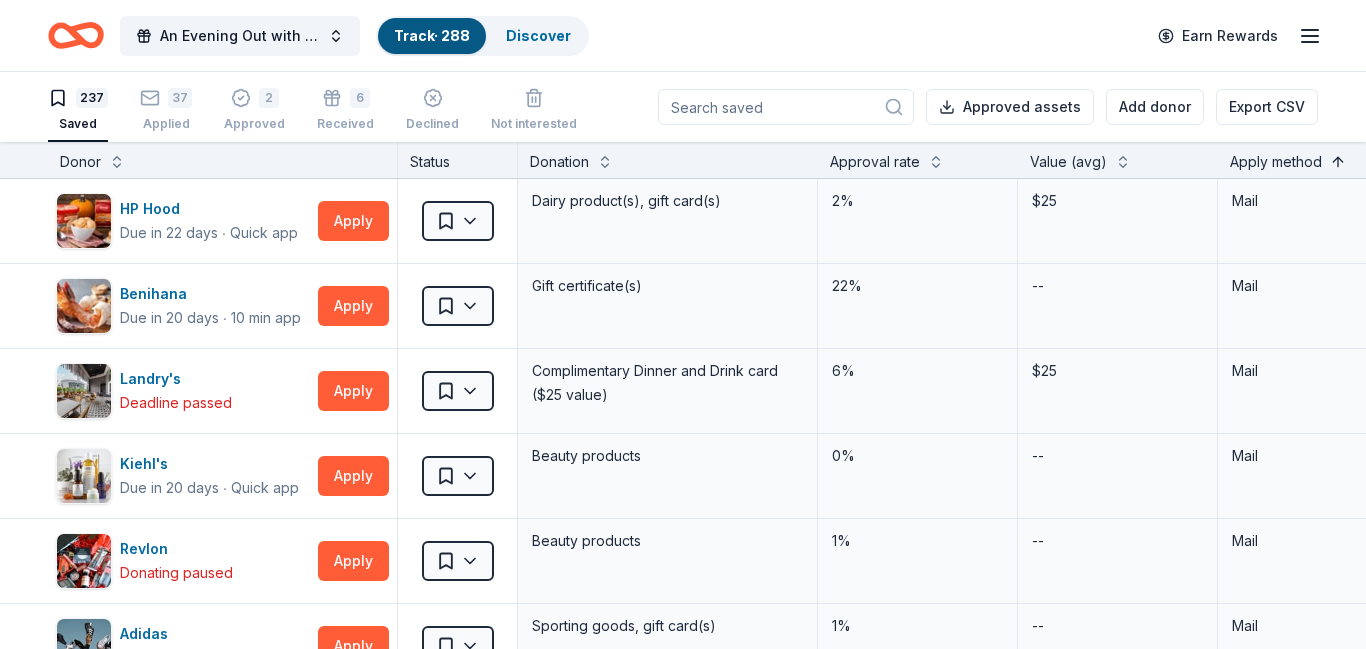 click at bounding box center (1338, 160) 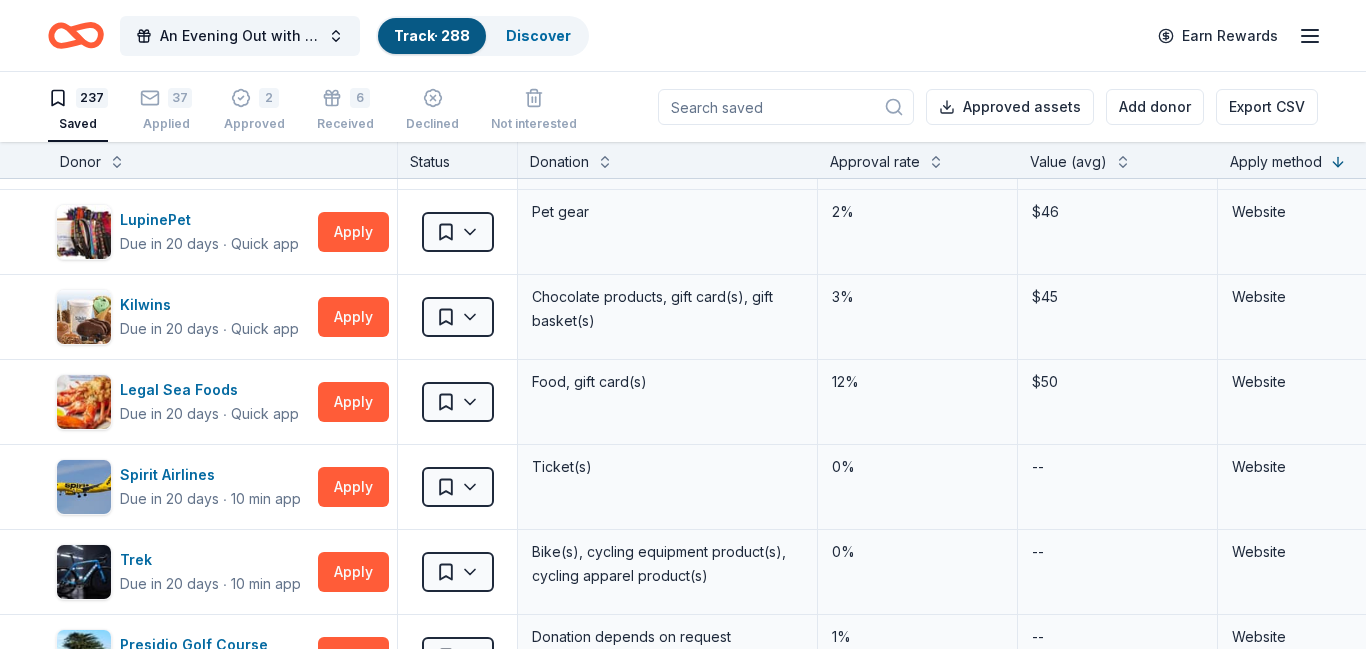 scroll, scrollTop: 2082, scrollLeft: 0, axis: vertical 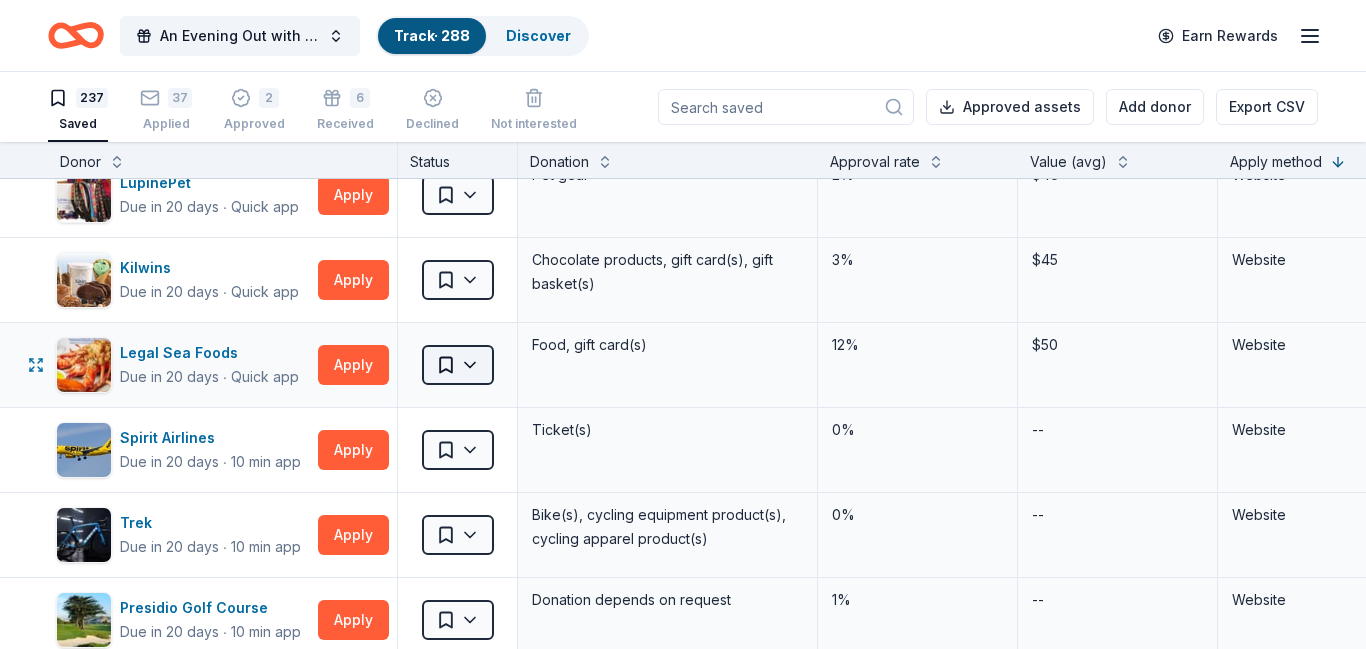 click on "An Evening Out with The Pride Center of NJ Track  · 288 Discover Earn Rewards 237 Saved 37 Applied 2 Approved 6 Received Declined Not interested  Approved assets Add donor Export CSV Donor Status Donation Approval rate Value (avg) Apply method Assignee Notes Lancaster Brewing Due in 22 days ∙ Quick app Apply Saved Beer -- -- Website CoolVines Due in 20 days ∙ Quick app Apply Saved Alcoholic beverages -- -- Website Flounder Brewing Due in 20 days ∙ Quick app Apply Saved Alcoholic beverage(s) -- -- Website Monday Night Brewing Deadline passed Apply Saved Beer -- -- Website Dixie Vodka Due in 20 days ∙ 10 min app Apply Saved Vodka, apparel 0% -- Website Man Crates Donating paused Apply Saved Food, sports, outdoor, and drink gift boxes; Gift card(s) 6% $94 Website Heaven Hill Brands Due in 36 days ∙ 10 min app Apply Saved One alcoholic beverage per event (at most 2 per year) 1% $48 Website Sierra Nevada Due in  5  days ∙ 10 min app Apply Saved Beer products, apparel, gift card(s) 1% -- Website ∙ 4%" at bounding box center (683, 324) 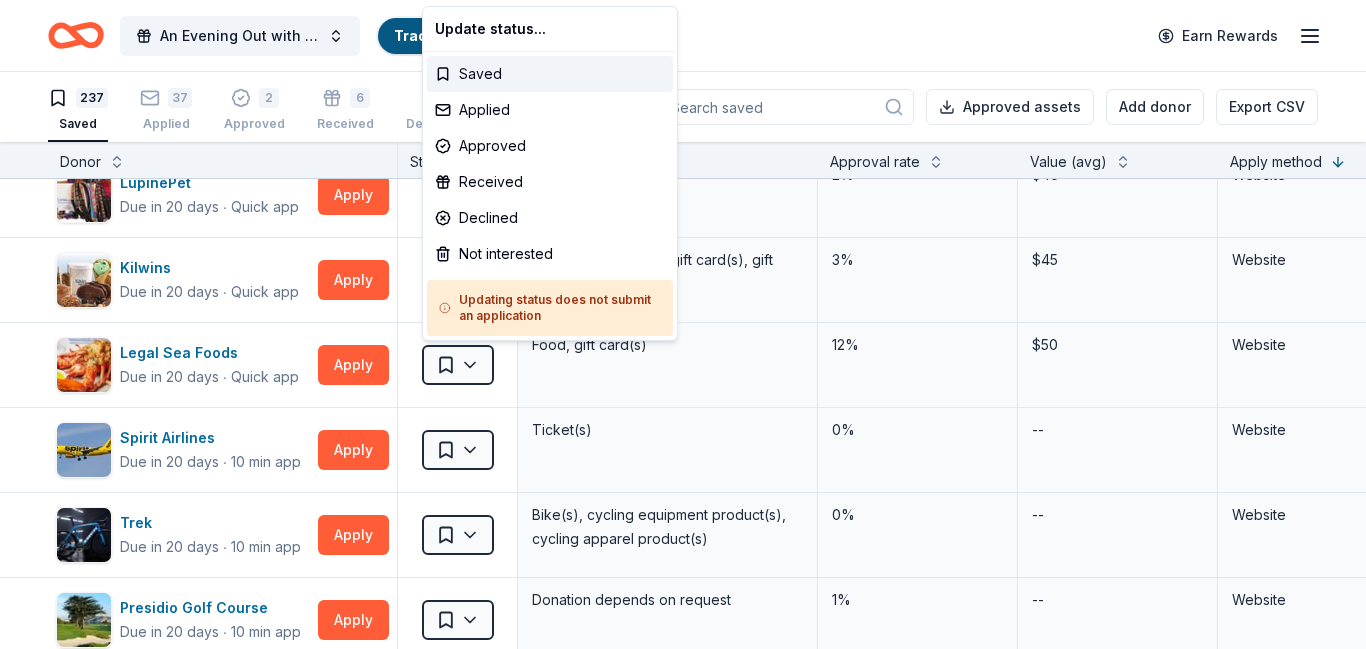 click on "An Evening Out with The Pride Center of NJ Track  · 288 Discover Earn Rewards 237 Saved 37 Applied 2 Approved 6 Received Declined Not interested  Approved assets Add donor Export CSV Donor Status Donation Approval rate Value (avg) Apply method Assignee Notes Lancaster Brewing Due in 22 days ∙ Quick app Apply Saved Beer -- -- Website CoolVines Due in 20 days ∙ Quick app Apply Saved Alcoholic beverages -- -- Website Flounder Brewing Due in 20 days ∙ Quick app Apply Saved Alcoholic beverage(s) -- -- Website Monday Night Brewing Deadline passed Apply Saved Beer -- -- Website Dixie Vodka Due in 20 days ∙ 10 min app Apply Saved Vodka, apparel 0% -- Website Man Crates Donating paused Apply Saved Food, sports, outdoor, and drink gift boxes; Gift card(s) 6% $94 Website Heaven Hill Brands Due in 36 days ∙ 10 min app Apply Saved One alcoholic beverage per event (at most 2 per year) 1% $48 Website Sierra Nevada Due in  5  days ∙ 10 min app Apply Saved Beer products, apparel, gift card(s) 1% -- Website ∙ 4%" at bounding box center (683, 324) 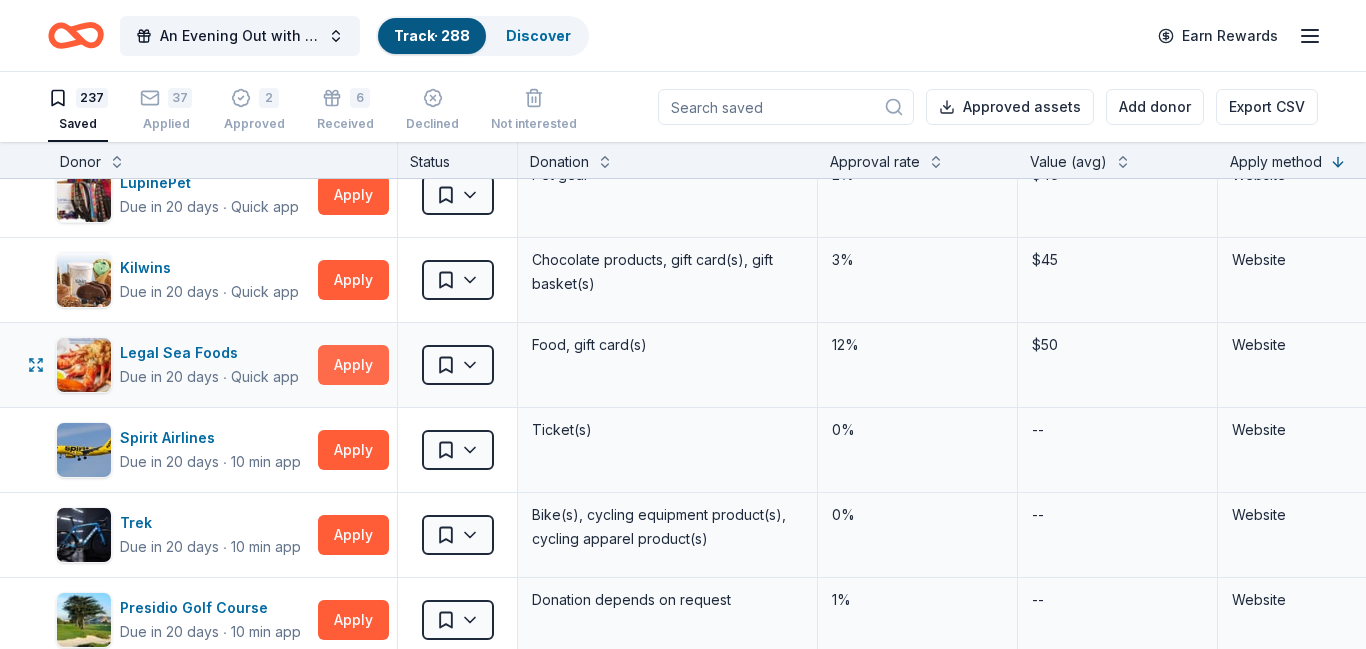 click on "Apply" at bounding box center [353, 365] 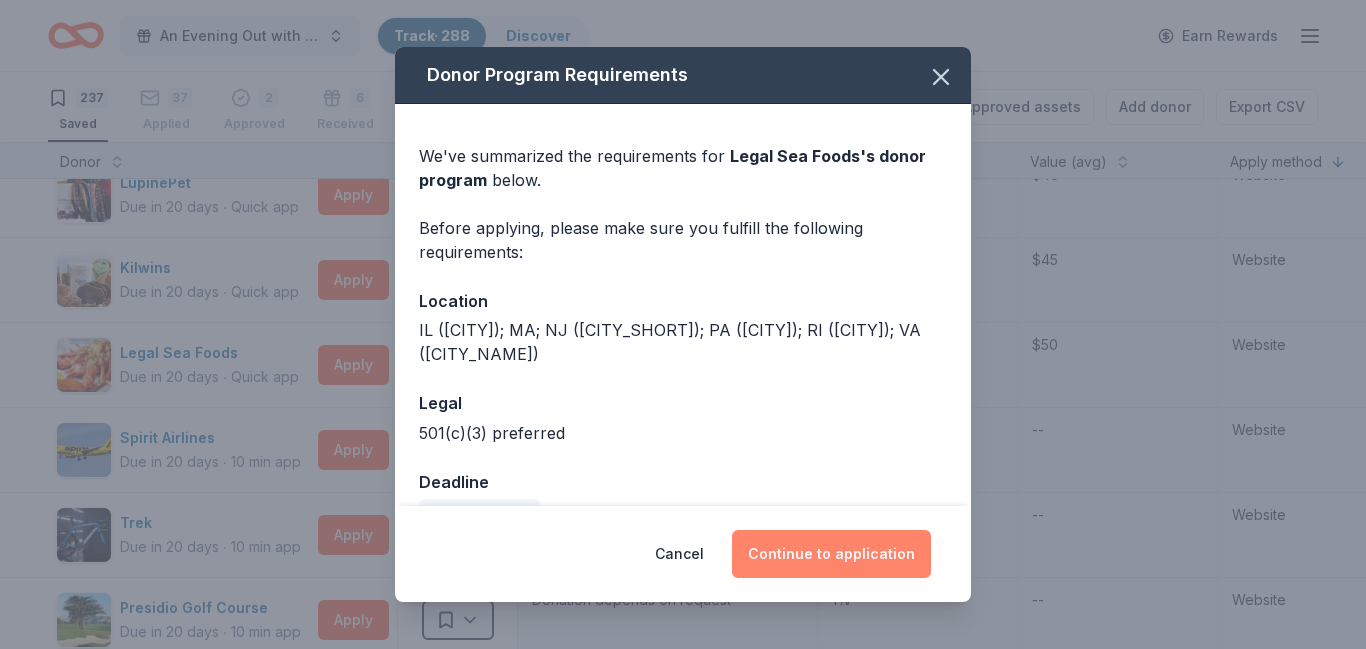 click on "Continue to application" at bounding box center (831, 554) 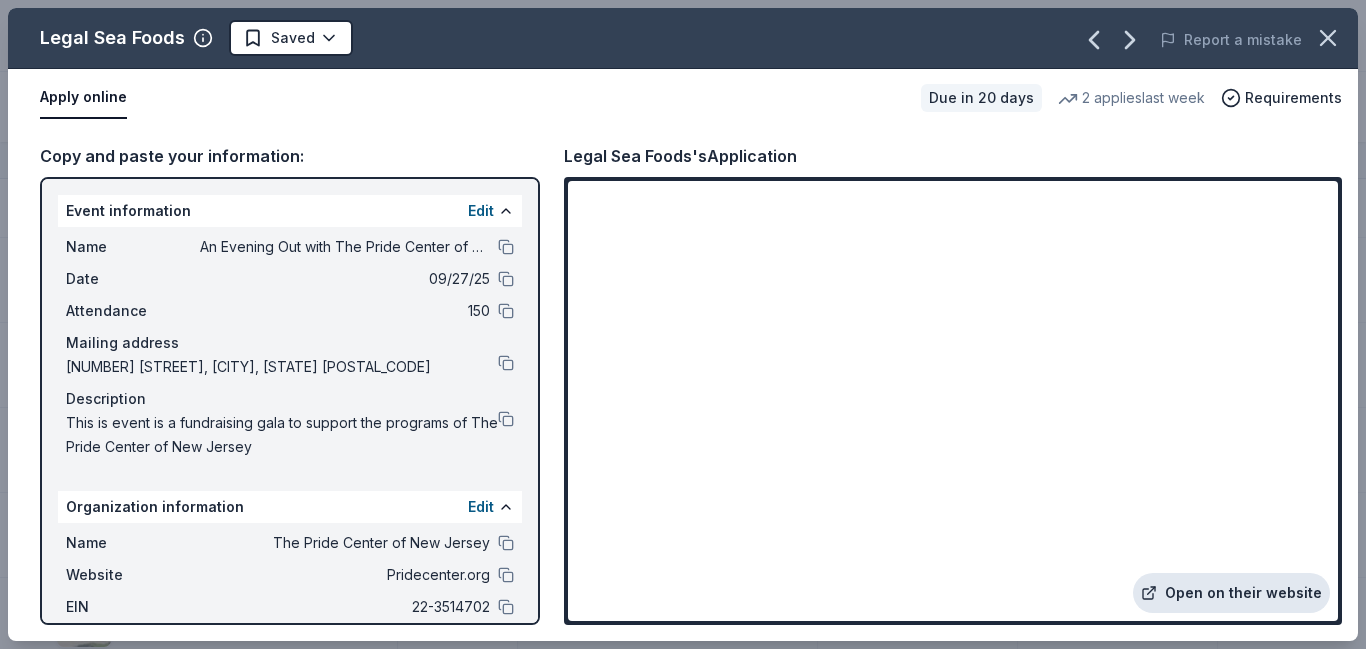 click on "Open on their website" at bounding box center [1231, 593] 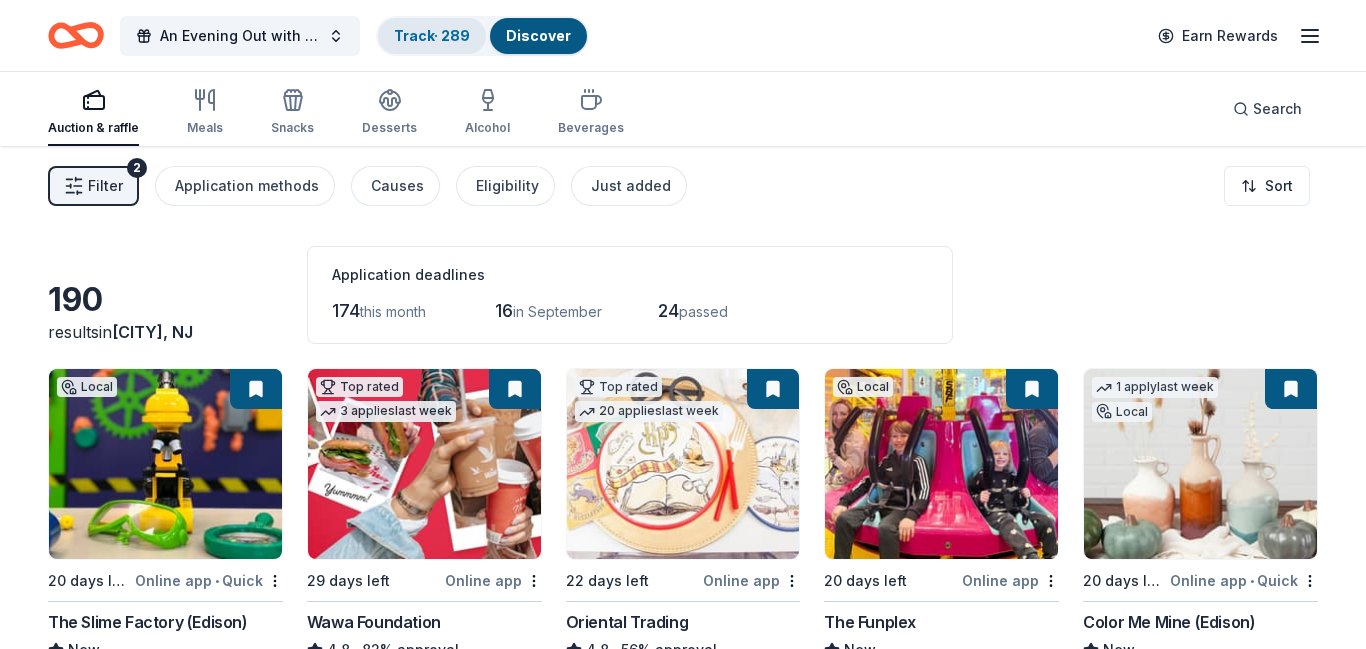 click on "Track  · 289" at bounding box center (432, 35) 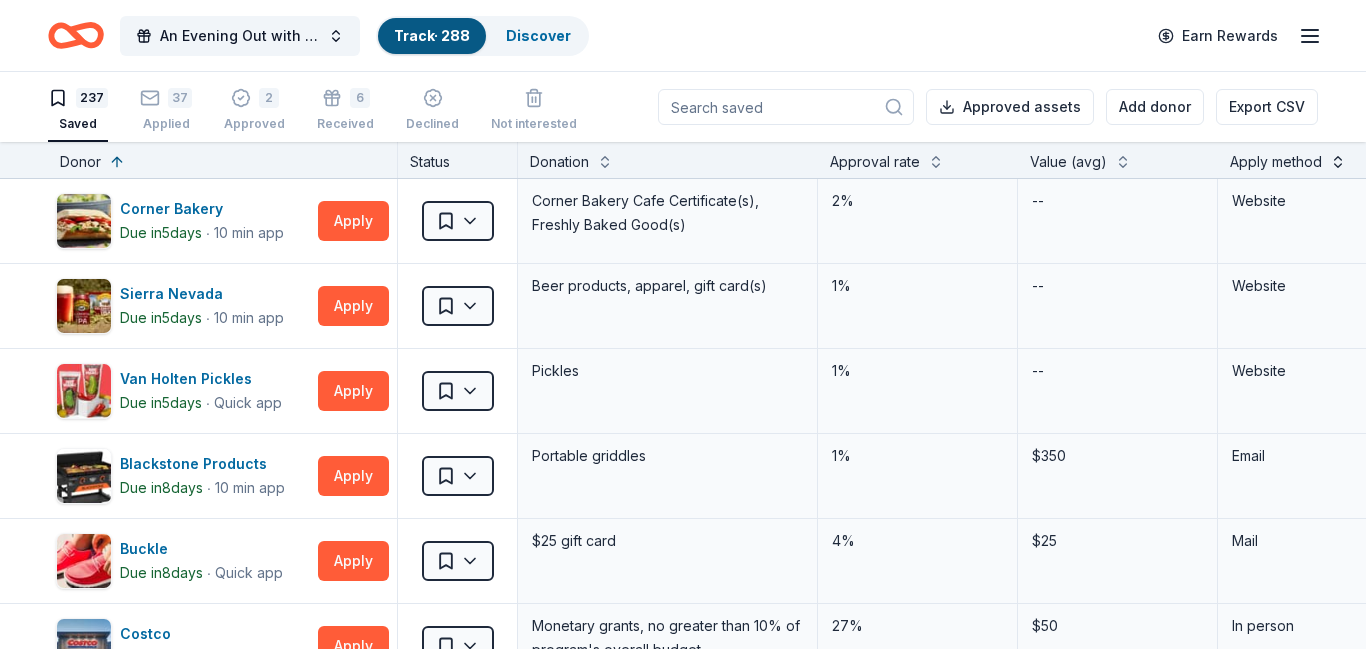 click at bounding box center [1338, 160] 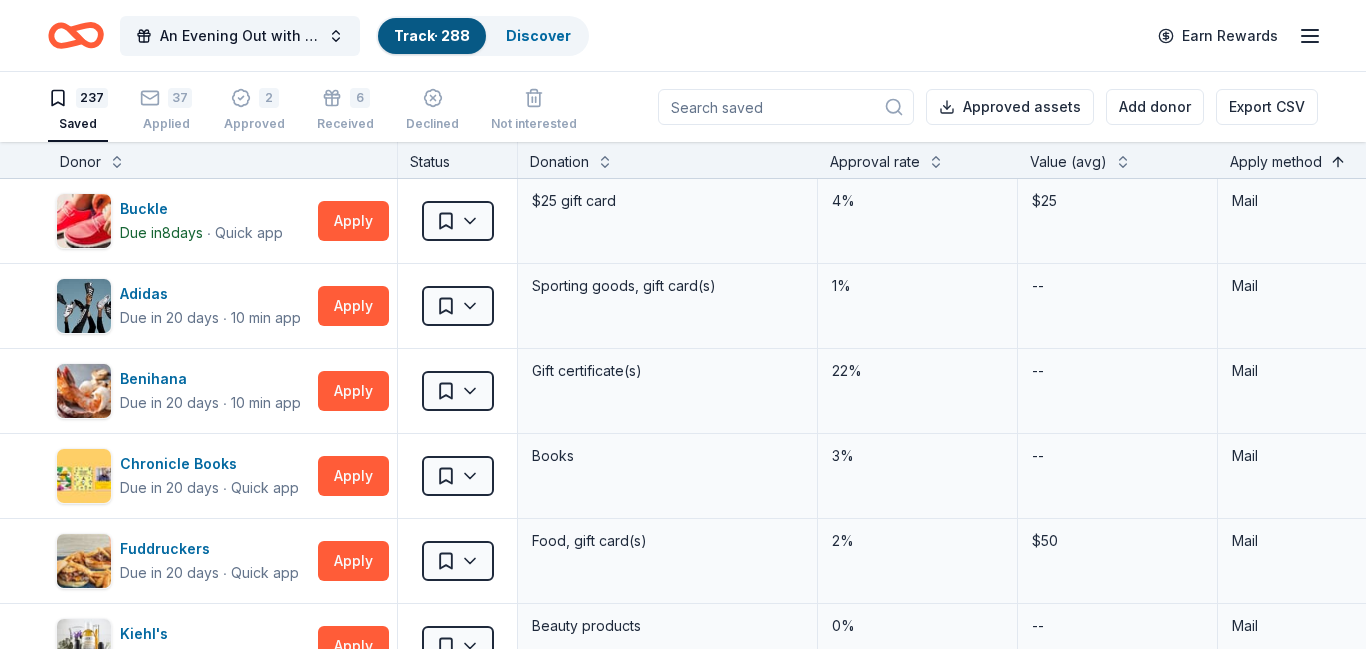 click at bounding box center (1338, 160) 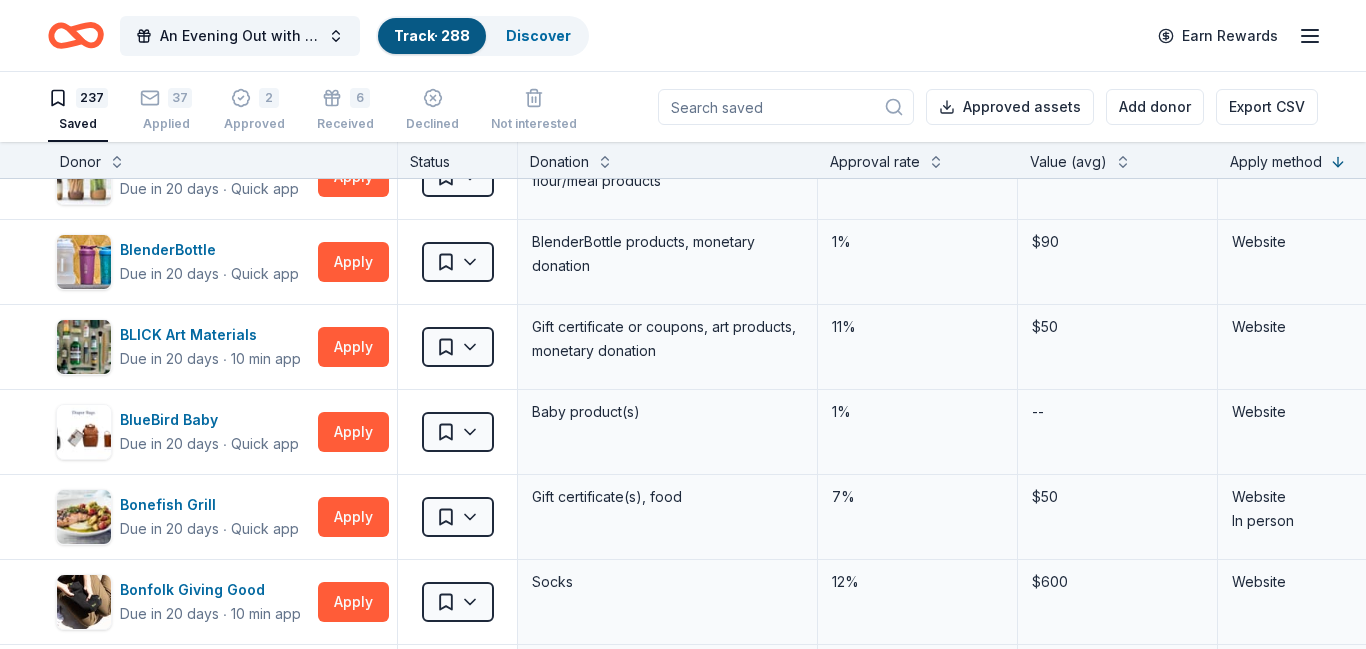scroll, scrollTop: 1328, scrollLeft: 0, axis: vertical 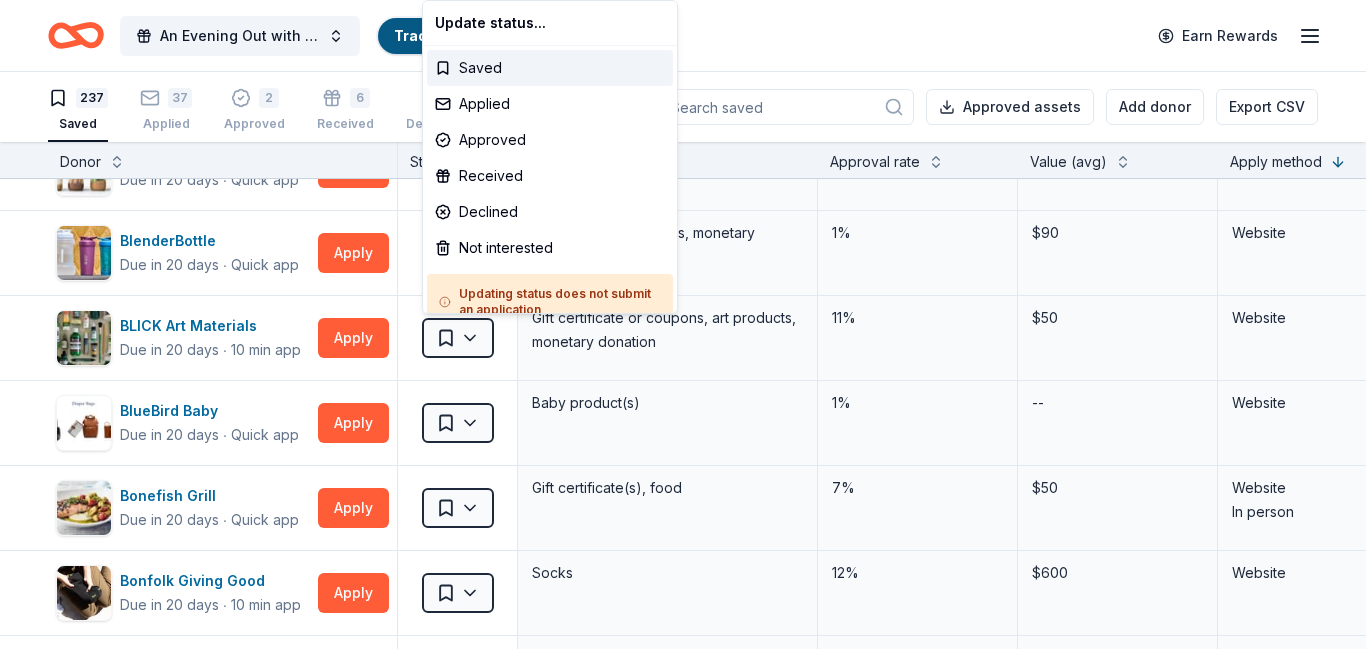 click on "An Evening Out with The Pride Center of NJ Track  · 288 Discover Earn Rewards 237 Saved 37 Applied 2 Approved 6 Received Declined Not interested  Approved assets Add donor Export CSV Donor Status Donation Approval rate Value (avg) Apply method Assignee Notes Corner Bakery Due in  5  days ∙ 10 min app Apply Saved Corner Bakery Cafe Certificate(s), Freshly Baked Good(s) 2% -- Website Sierra Nevada Due in  5  days ∙ 10 min app Apply Saved Beer products, apparel, gift card(s) 1% -- Website Van Holten Pickles Due in  5  days ∙ Quick app Apply Saved Pickles 1% -- Website Final Straw Due in  8  days ∙ 10 min app Apply Saved Monetary, straws 1% -- Website Nerf Dog Due in  8  days ∙ Quick app Apply Saved Nerf Dog gift basket(s) 0% -- Website Panda Express Due in  8  days ∙ 10 min app Apply Saved Food 4% -- Website Safeway Due in  8  days ∙ 10 min app Apply Saved Gift card(s), Safeway grocery products 12% $50 Website In person Summit Stands Due in  8  days ∙ 10 min app Apply Saved Outdoor product(s) 1%" at bounding box center (683, 324) 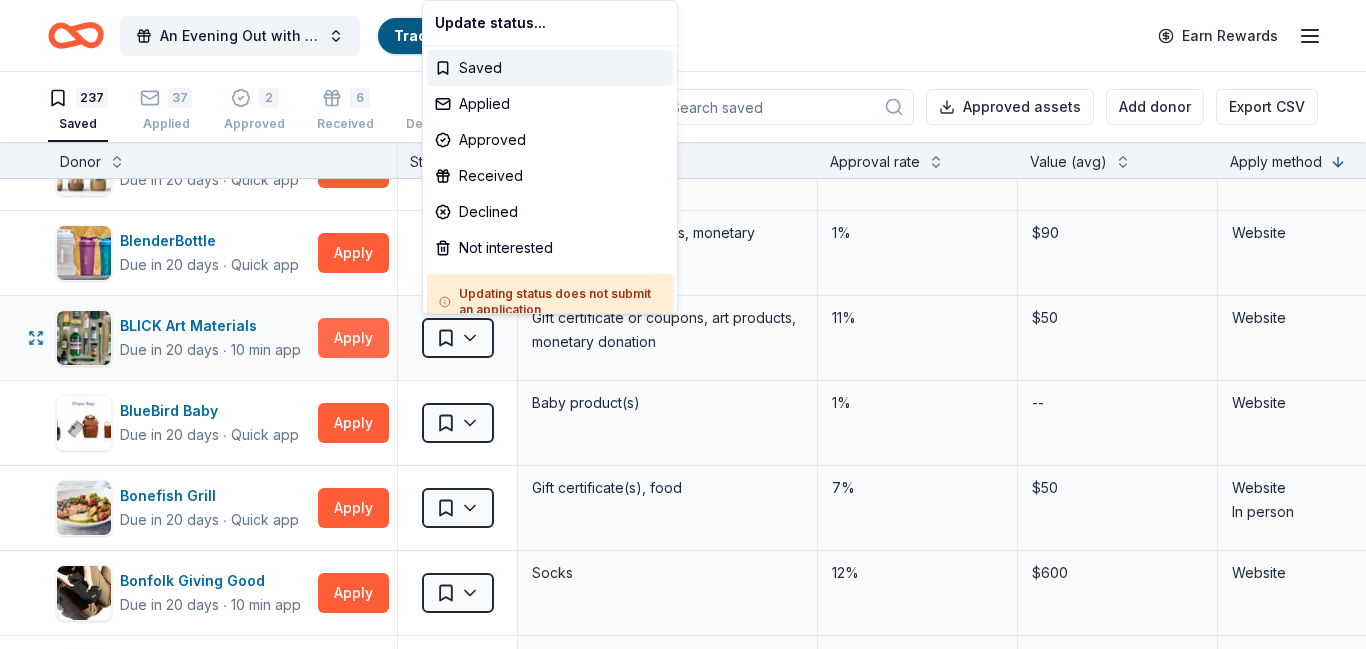 click on "Apply" at bounding box center [353, 338] 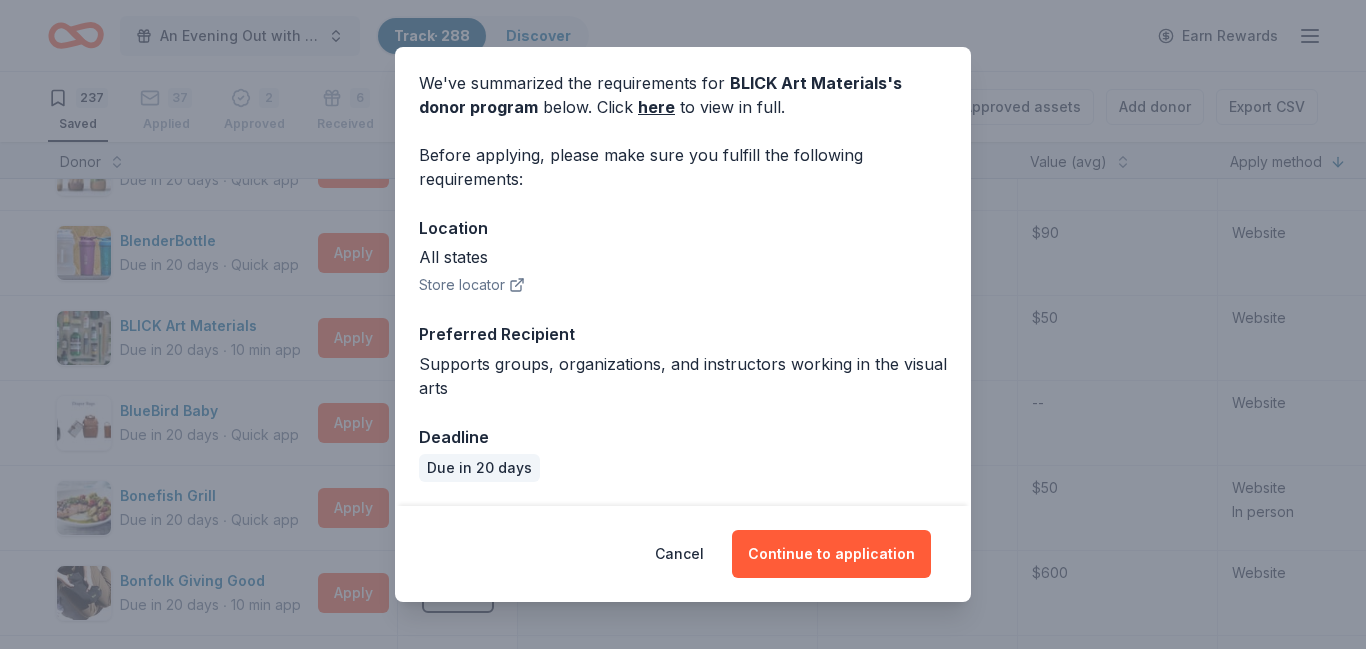 scroll, scrollTop: 0, scrollLeft: 0, axis: both 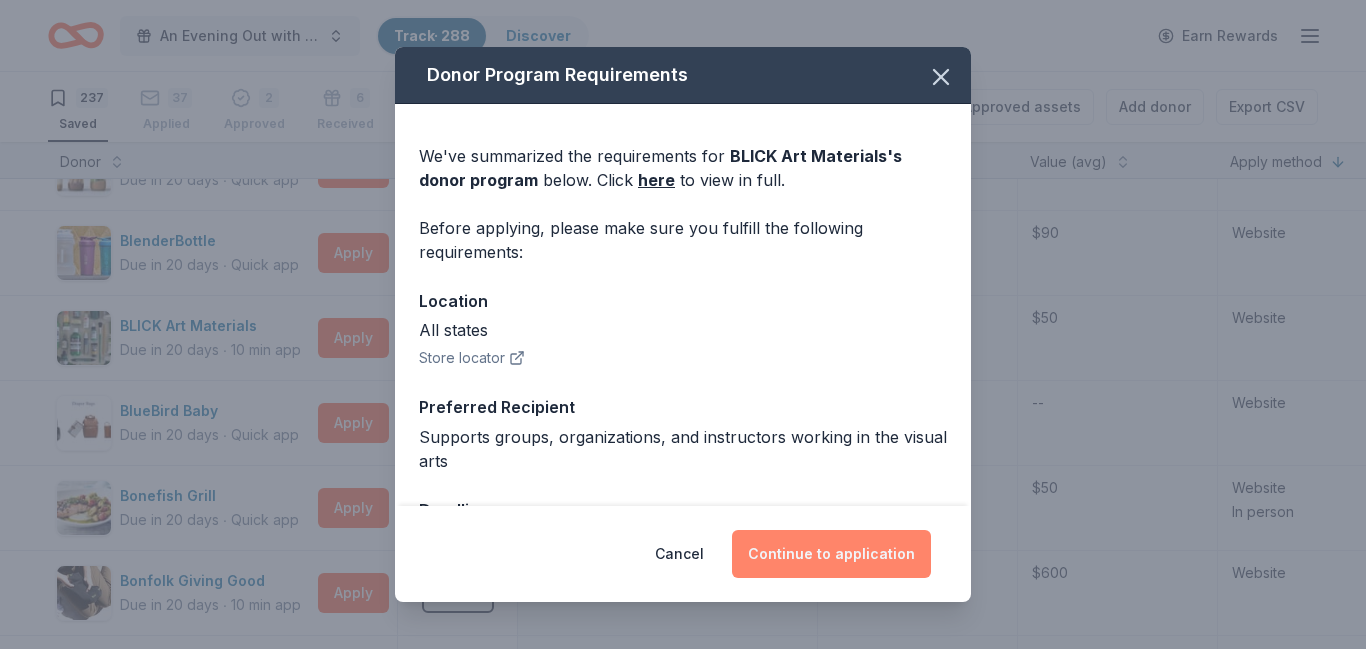 click on "Continue to application" at bounding box center [831, 554] 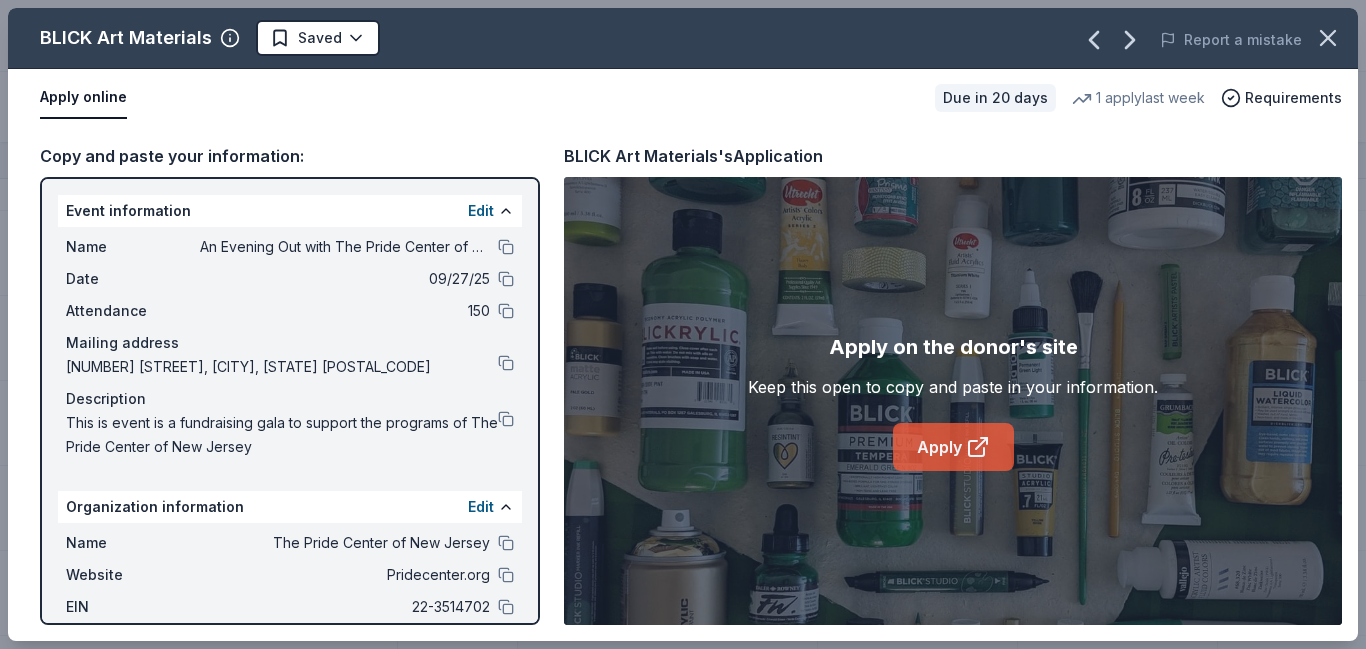 click on "Apply" at bounding box center (953, 447) 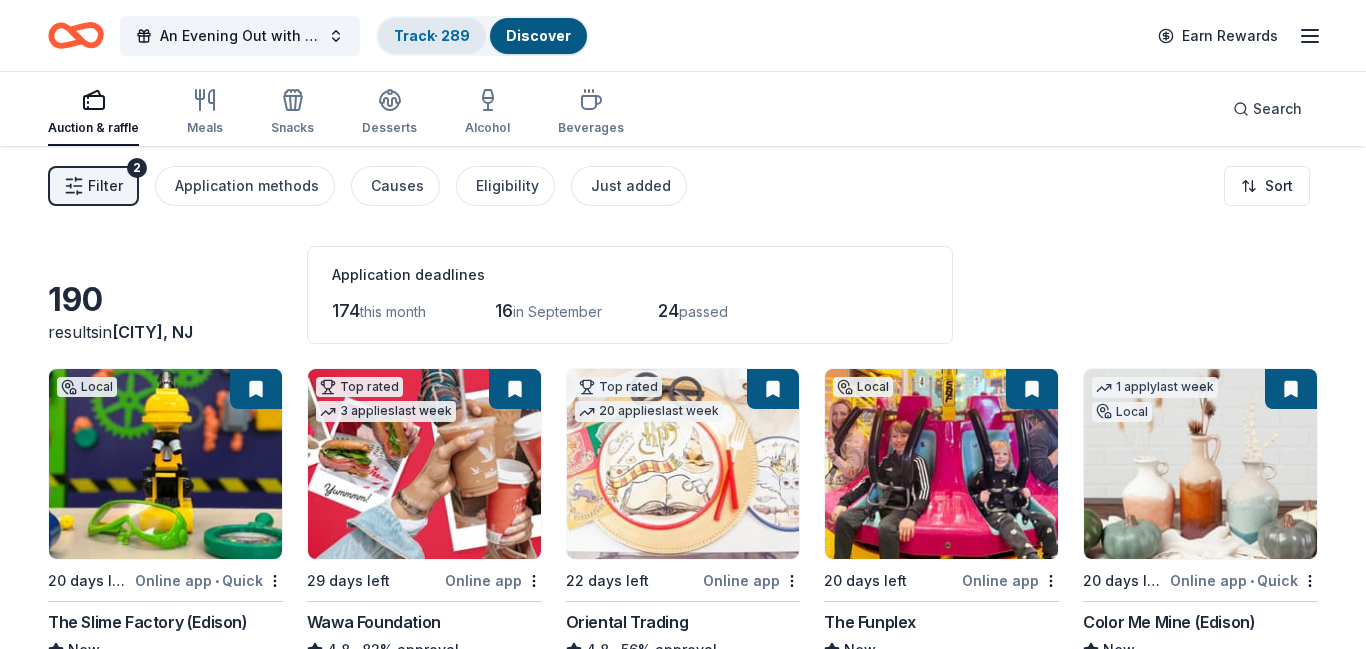 click on "Track  · 289" at bounding box center (432, 35) 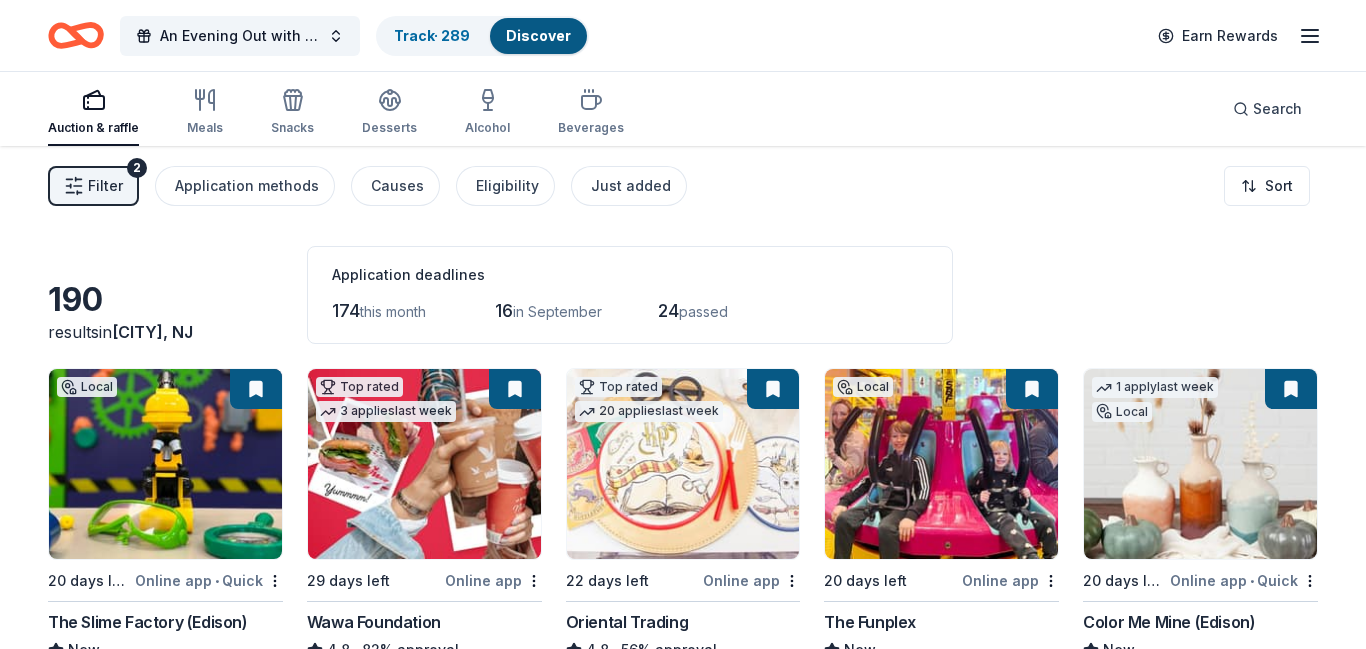 click on "Track  · 289" at bounding box center [432, 35] 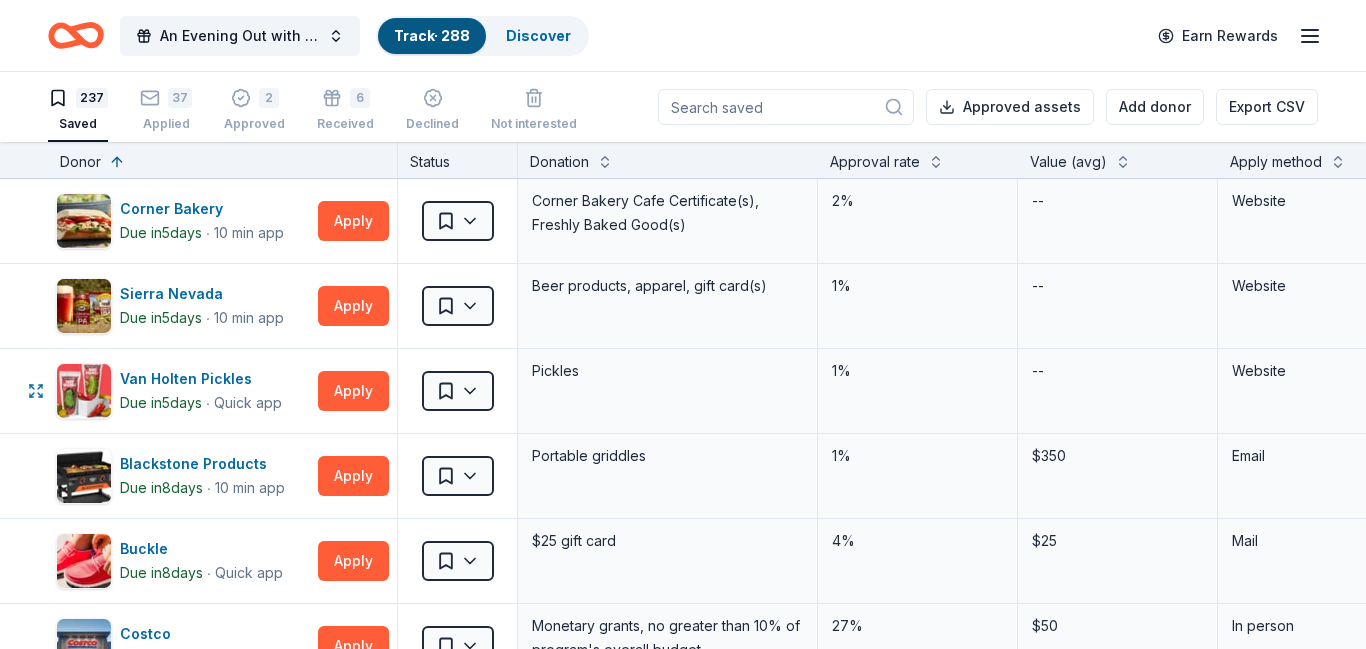 click at bounding box center (786, 107) 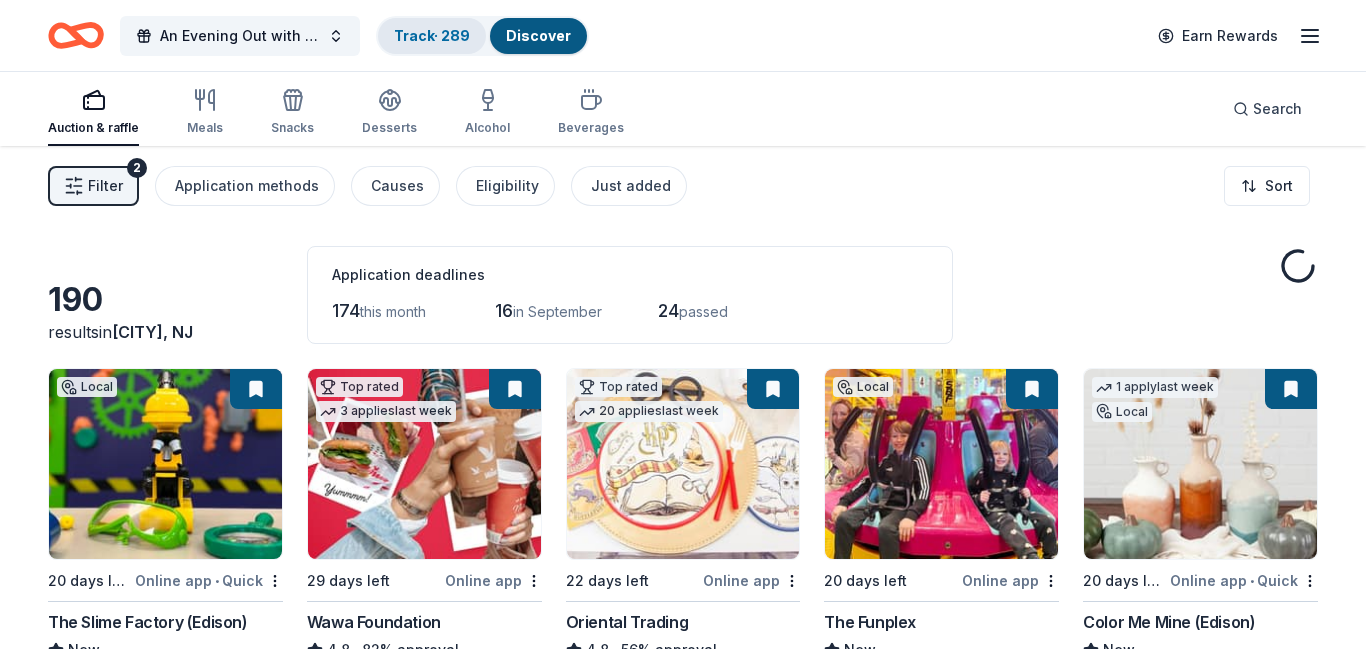 click on "Track  · 289" at bounding box center (432, 35) 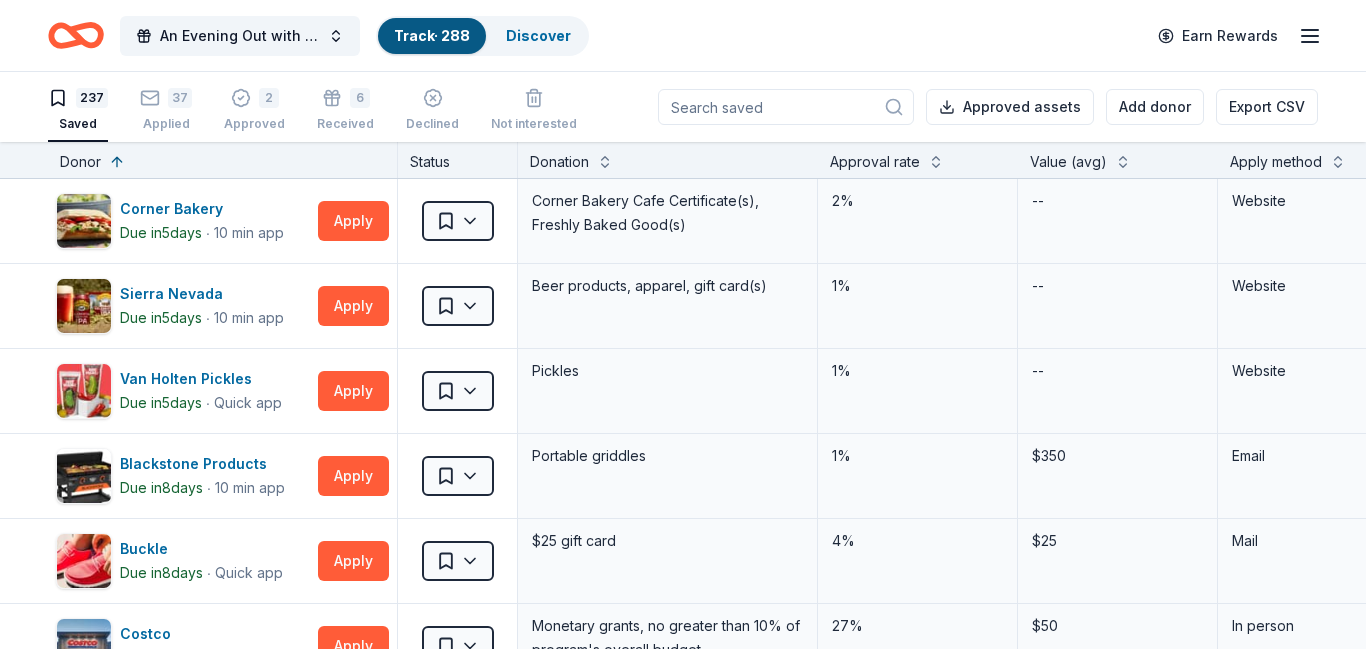 click at bounding box center [786, 107] 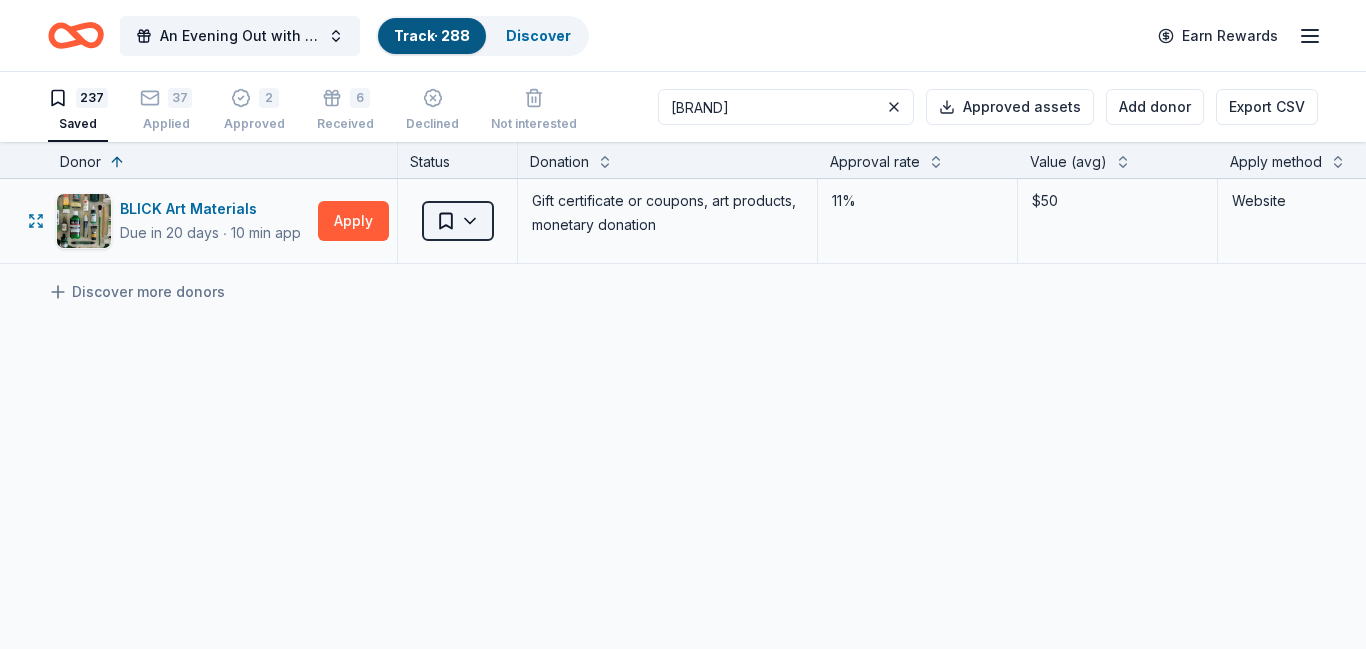 type on "[BRAND]" 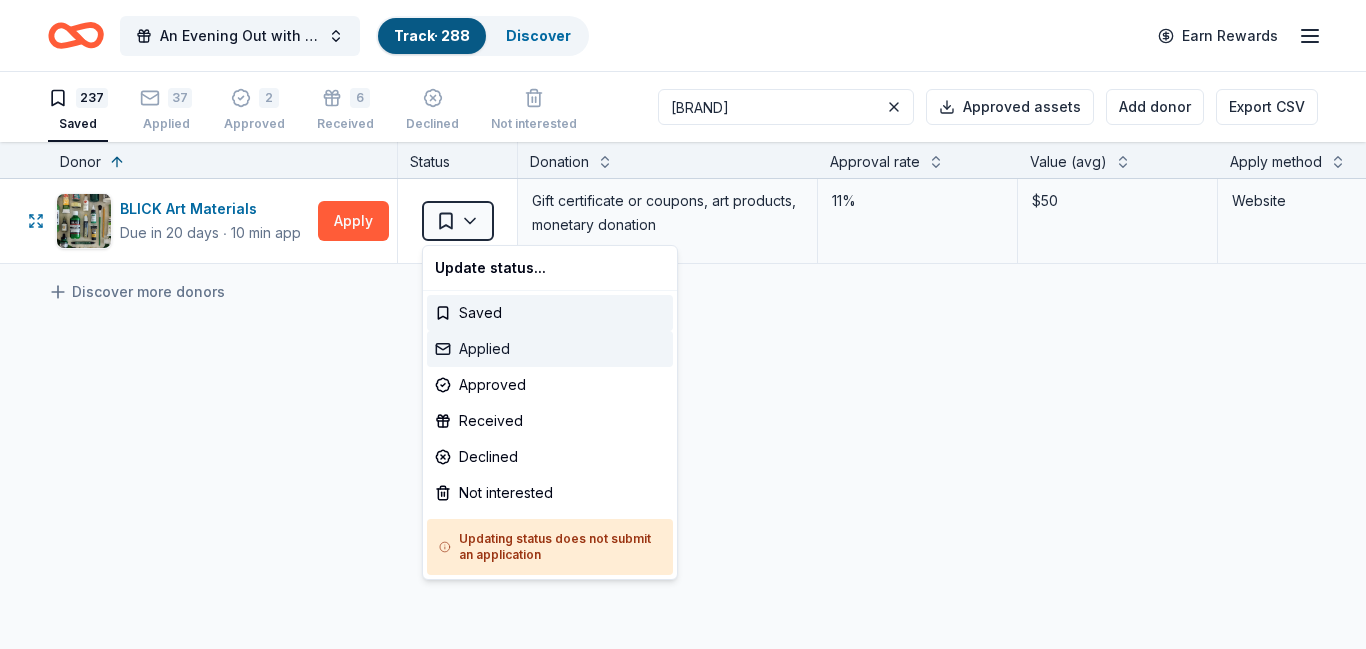 click on "Applied" at bounding box center (550, 349) 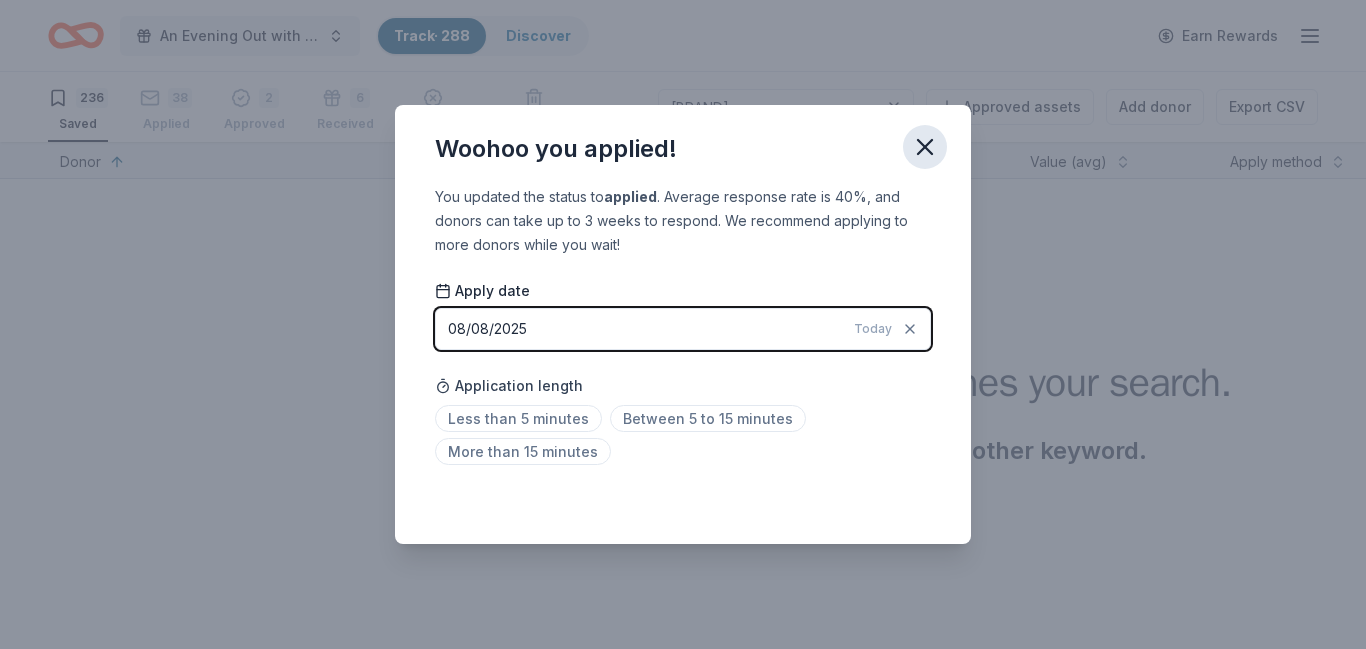 click 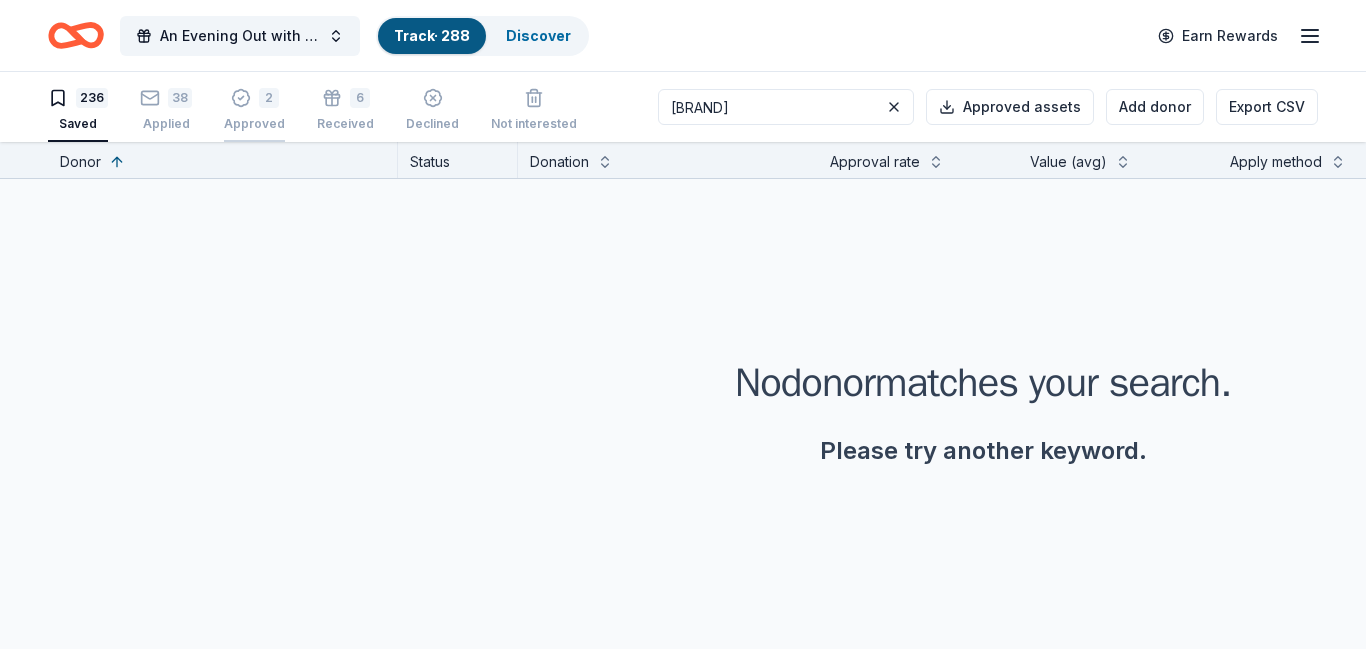 click on "2 Approved" at bounding box center [254, 110] 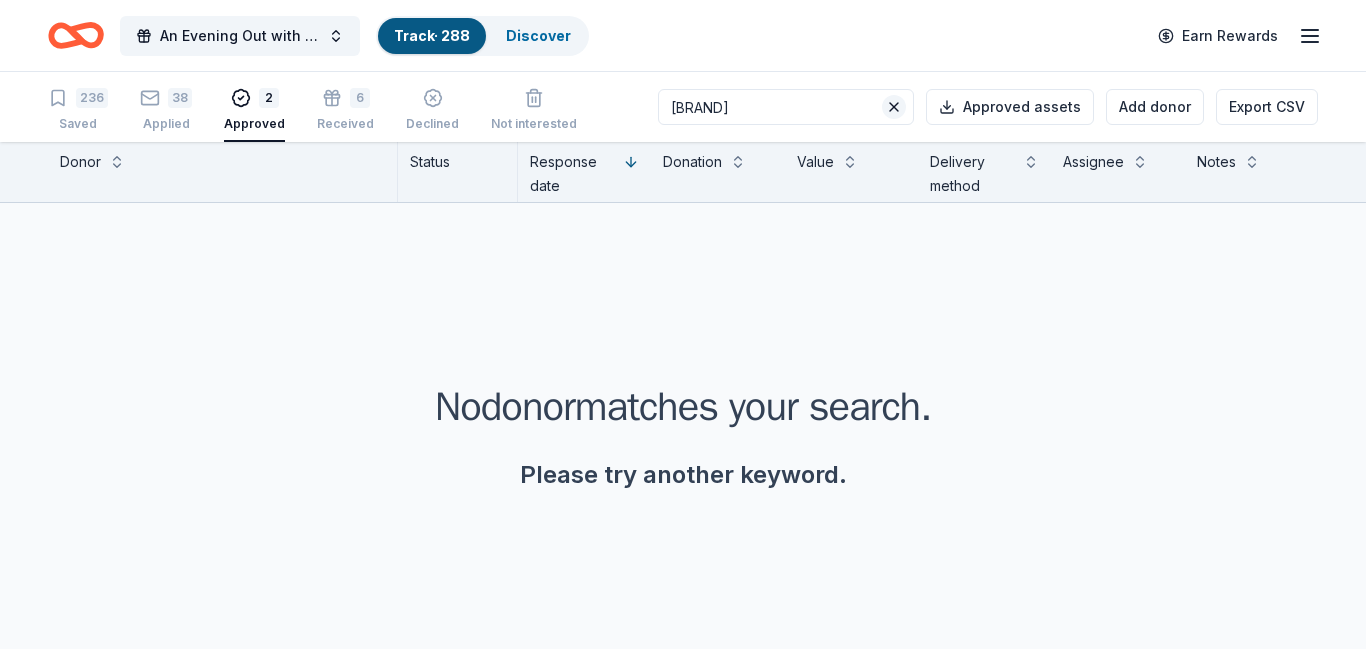 click at bounding box center [894, 107] 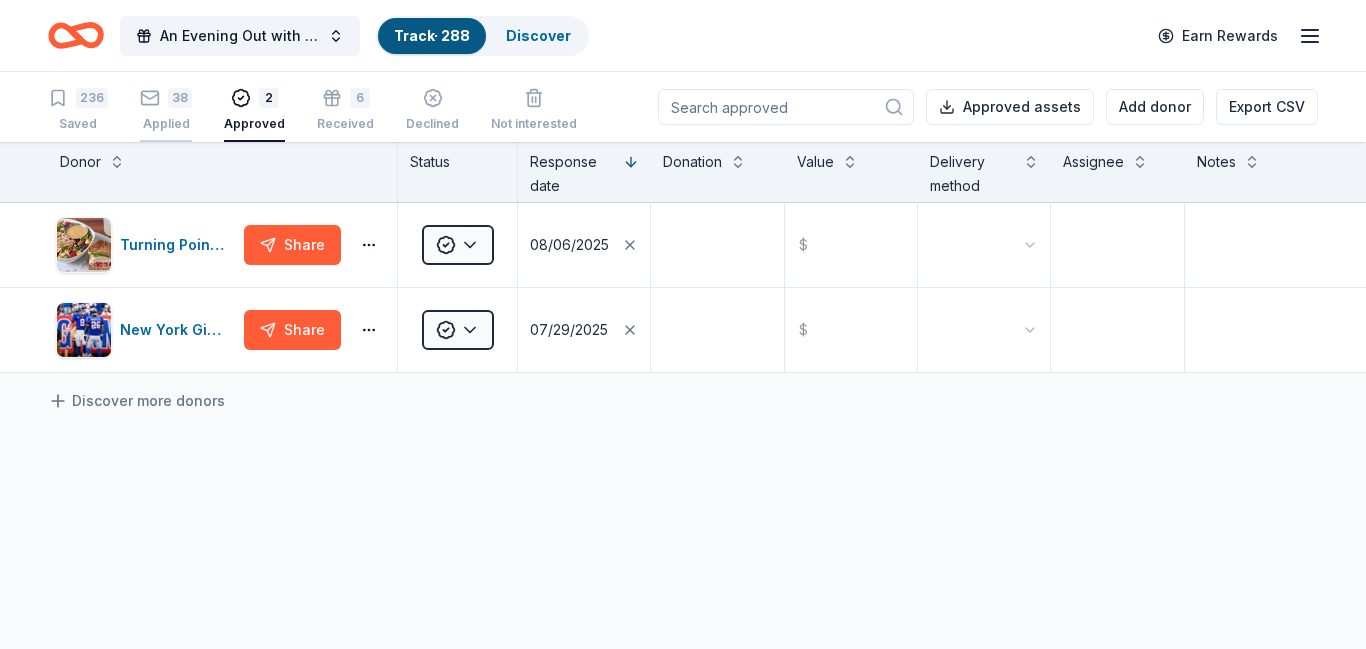 click on "38" at bounding box center [180, 87] 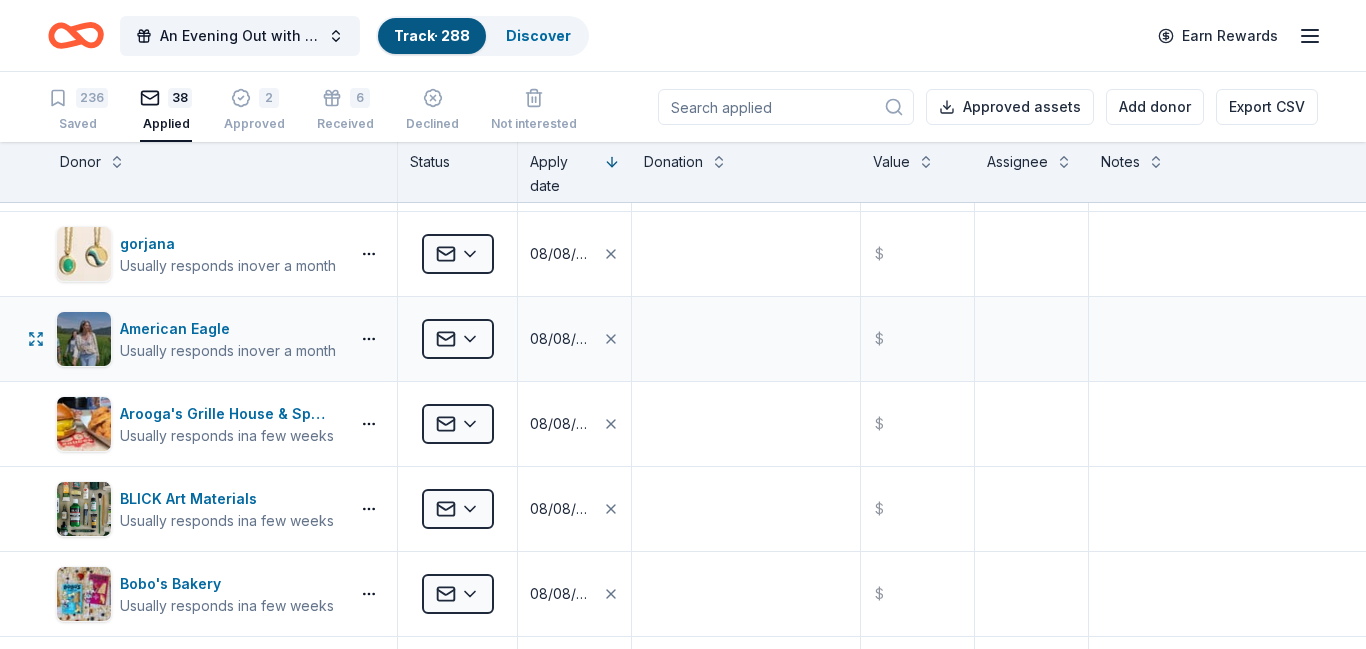 scroll, scrollTop: 0, scrollLeft: 0, axis: both 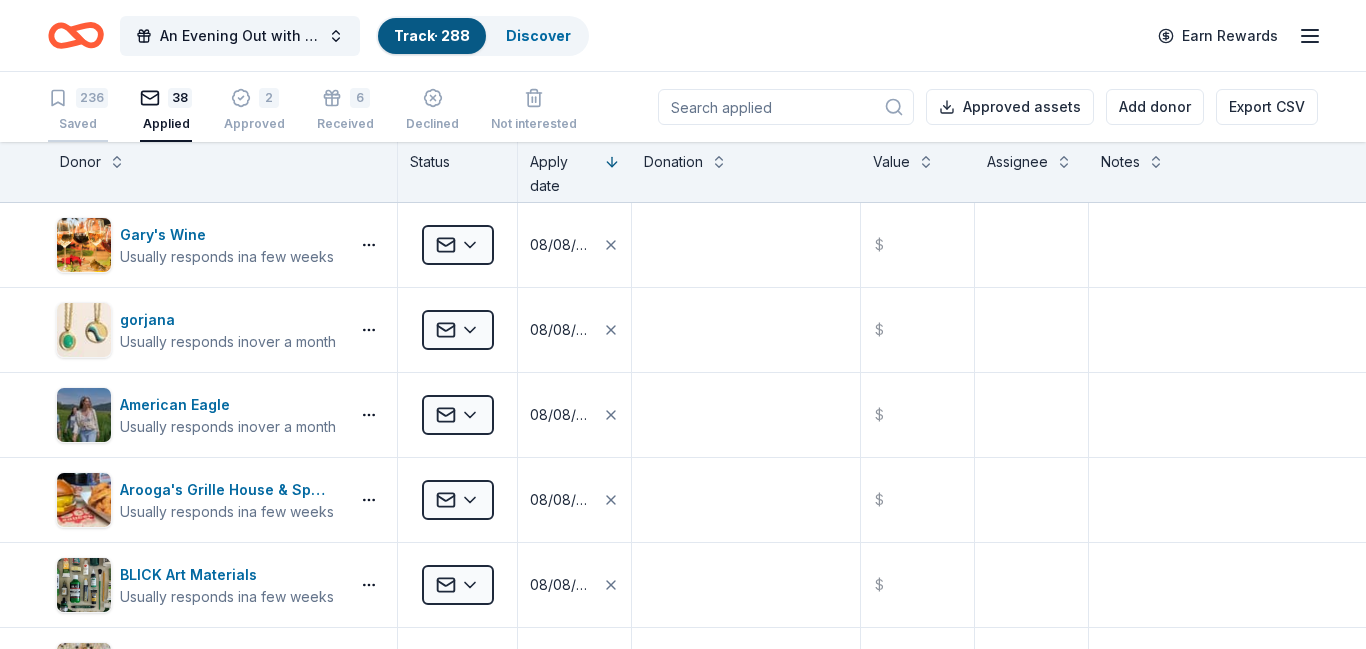 click on "236" at bounding box center (92, 98) 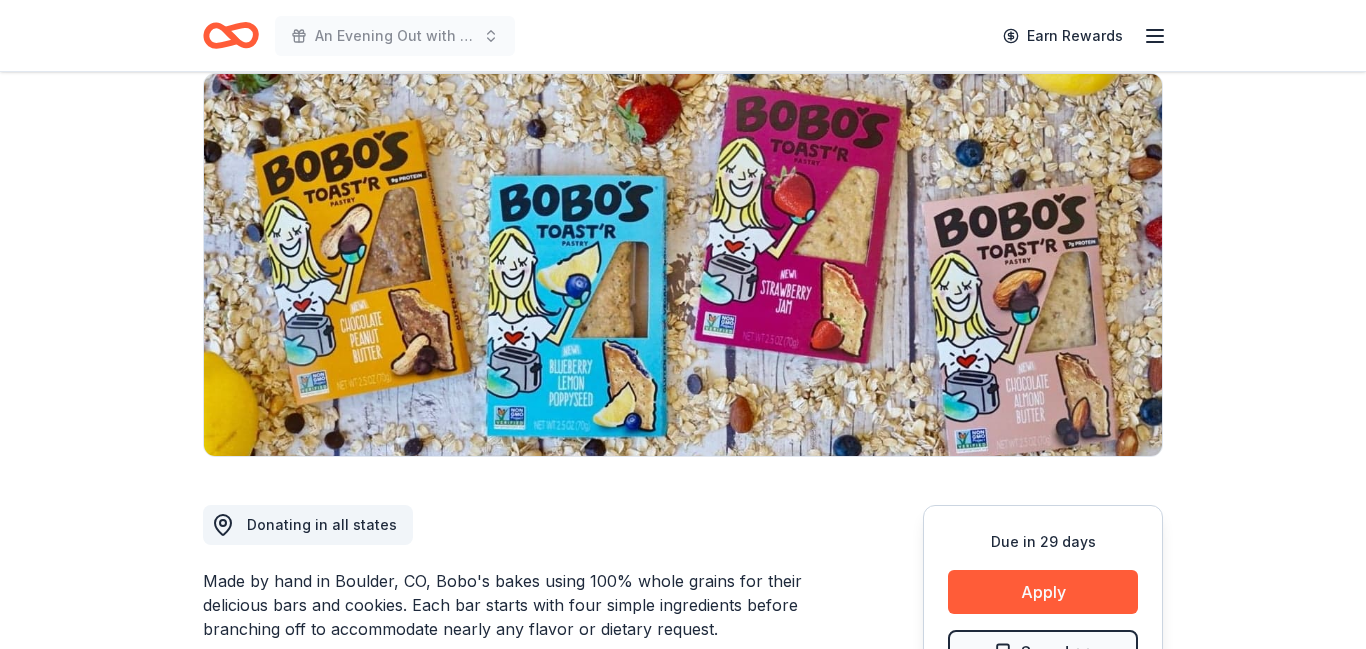 scroll, scrollTop: 153, scrollLeft: 0, axis: vertical 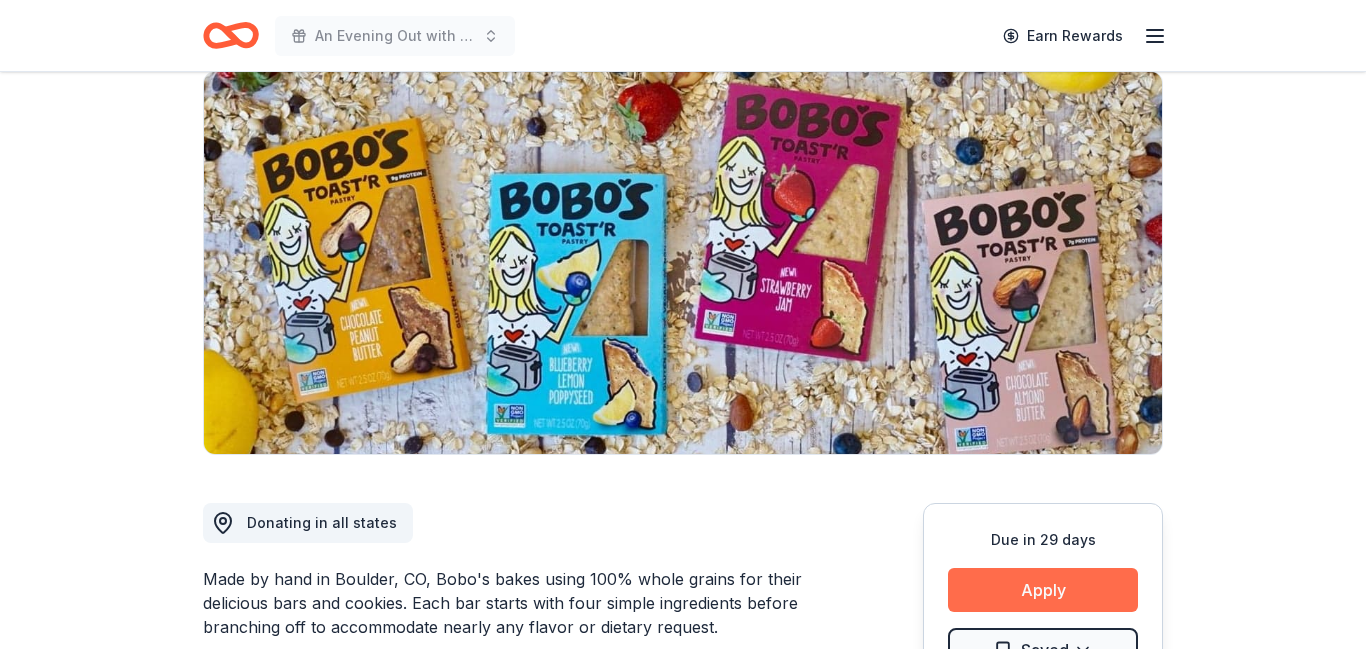 click on "Apply" at bounding box center [1043, 590] 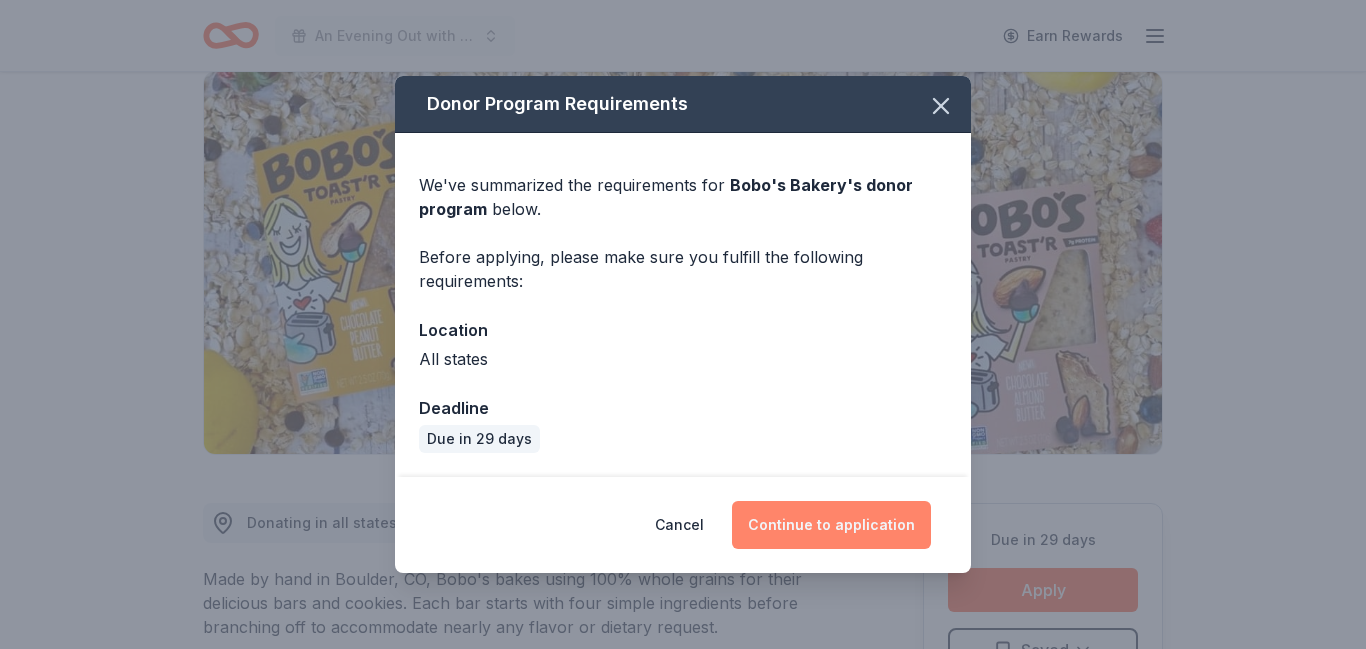 click on "Continue to application" at bounding box center [831, 525] 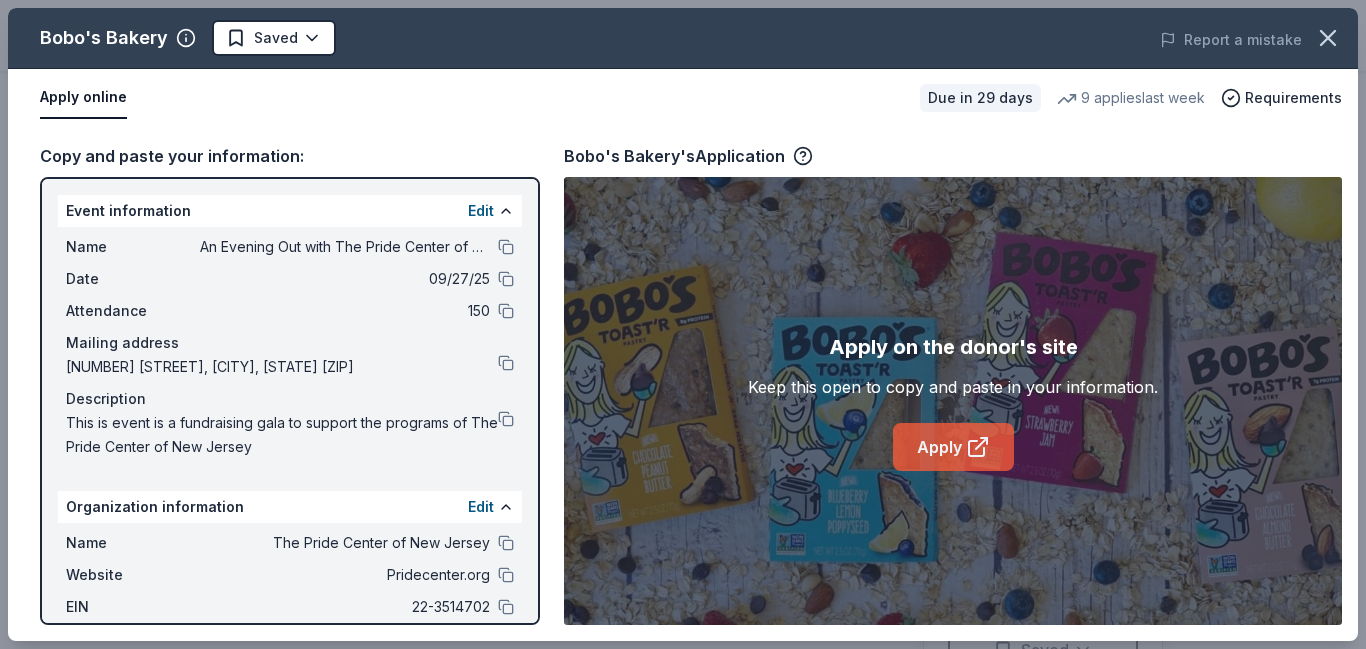 click on "Apply" at bounding box center [953, 447] 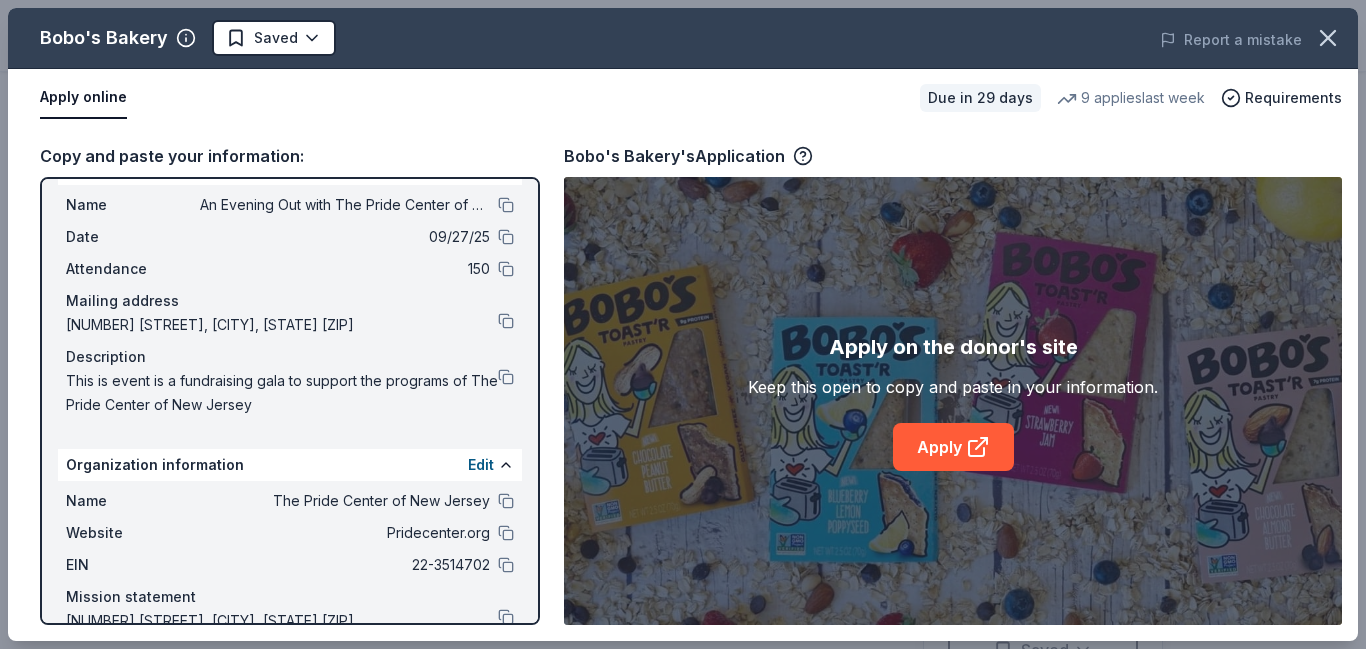 scroll, scrollTop: 124, scrollLeft: 0, axis: vertical 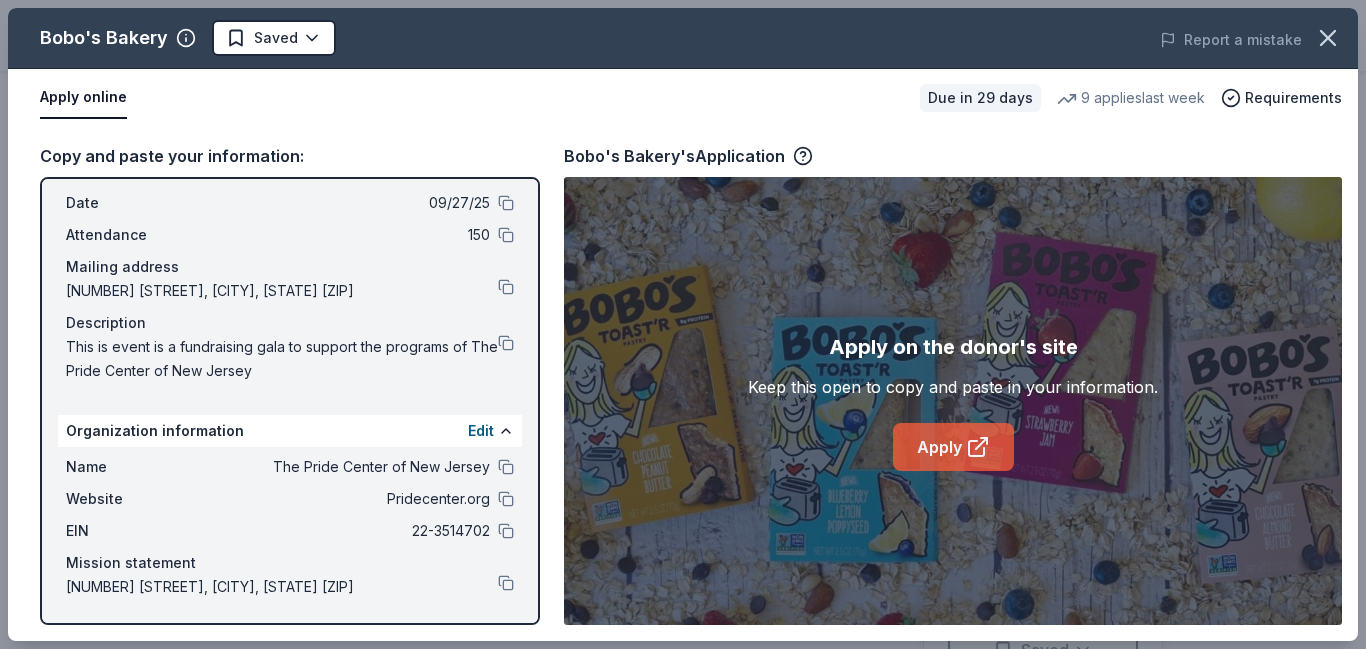 click 